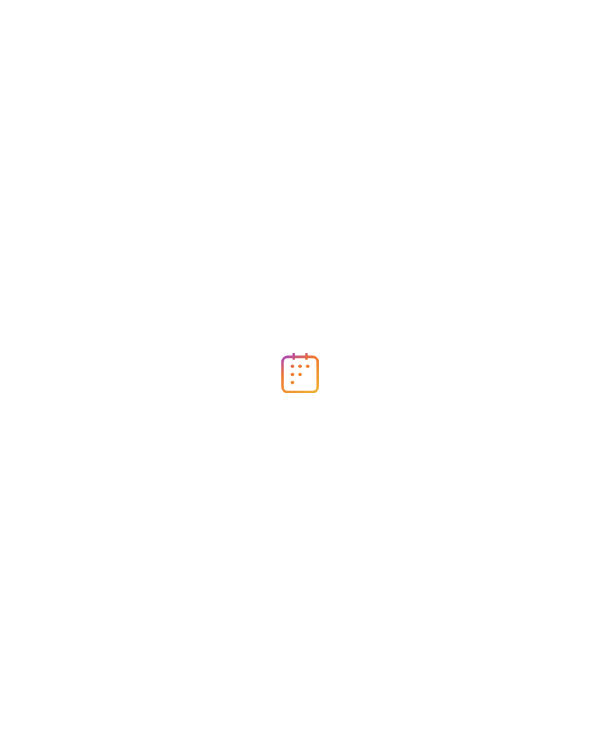 scroll, scrollTop: 0, scrollLeft: 0, axis: both 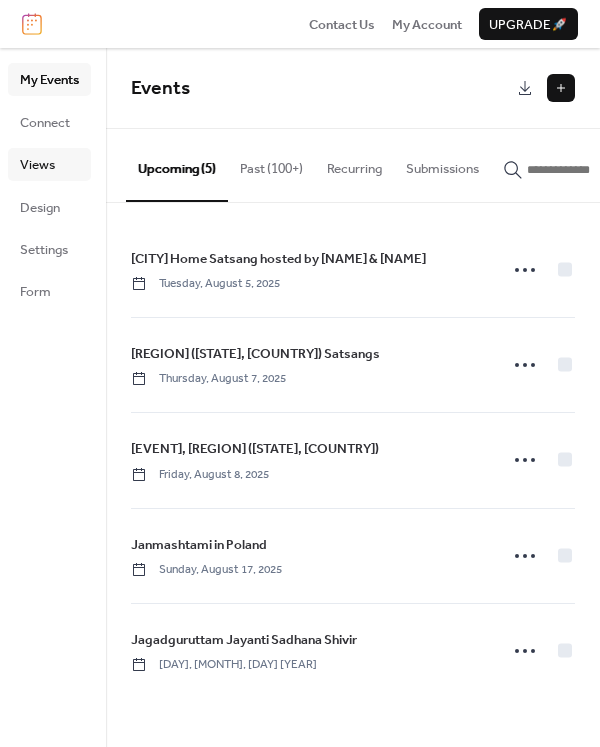 click on "Views" at bounding box center (37, 165) 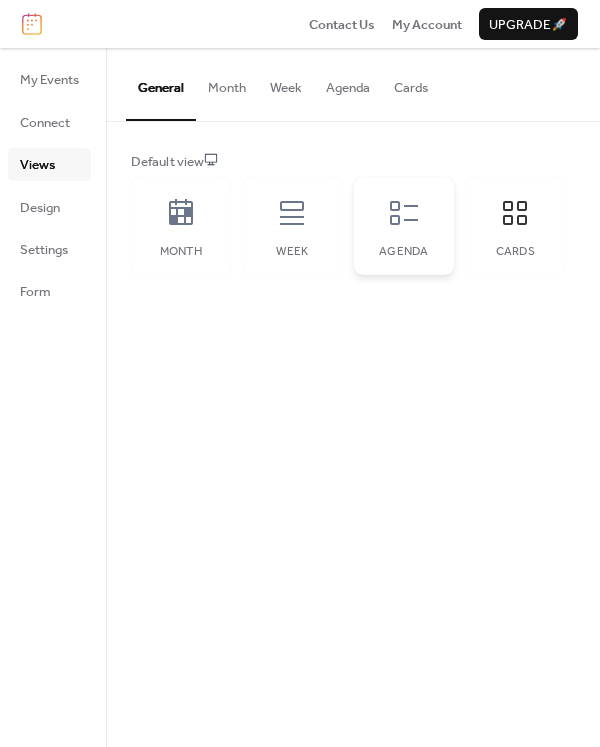 click 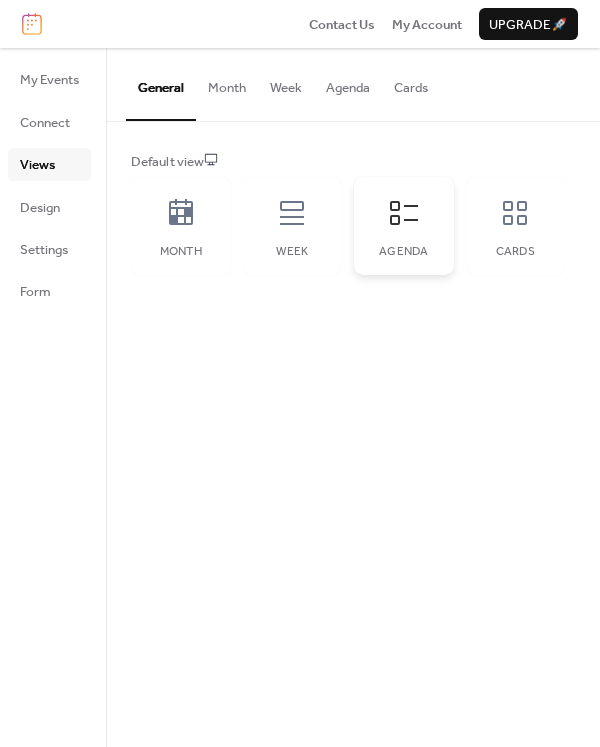 click 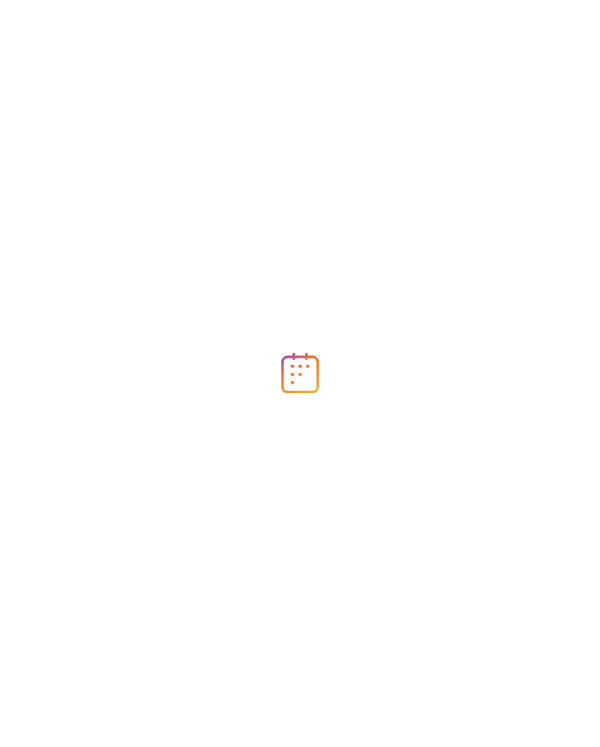 scroll, scrollTop: 0, scrollLeft: 0, axis: both 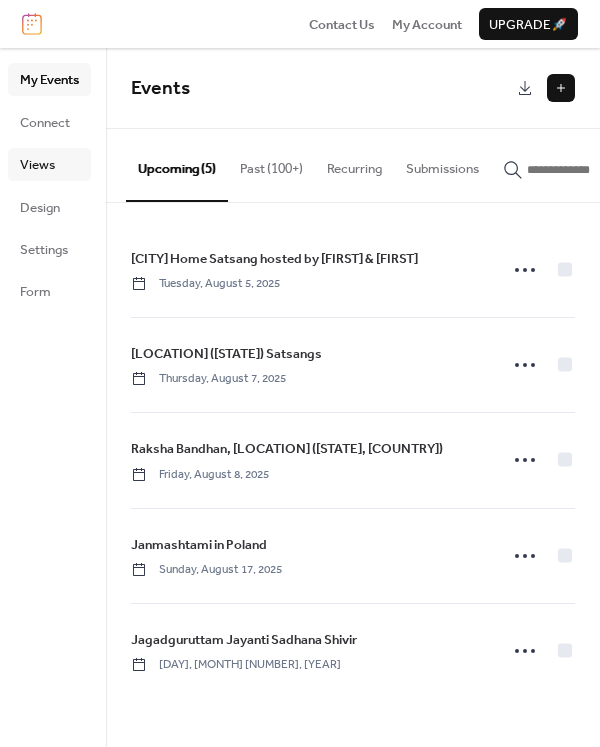 click on "Views" at bounding box center [37, 165] 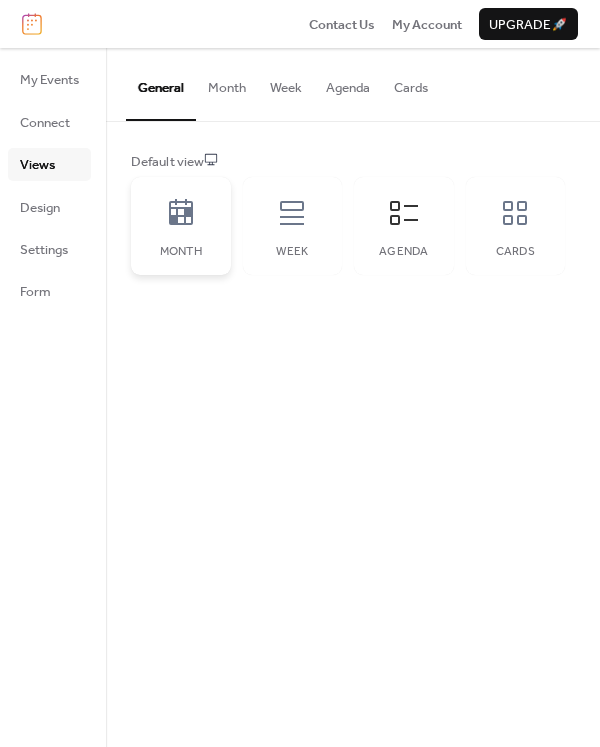 click 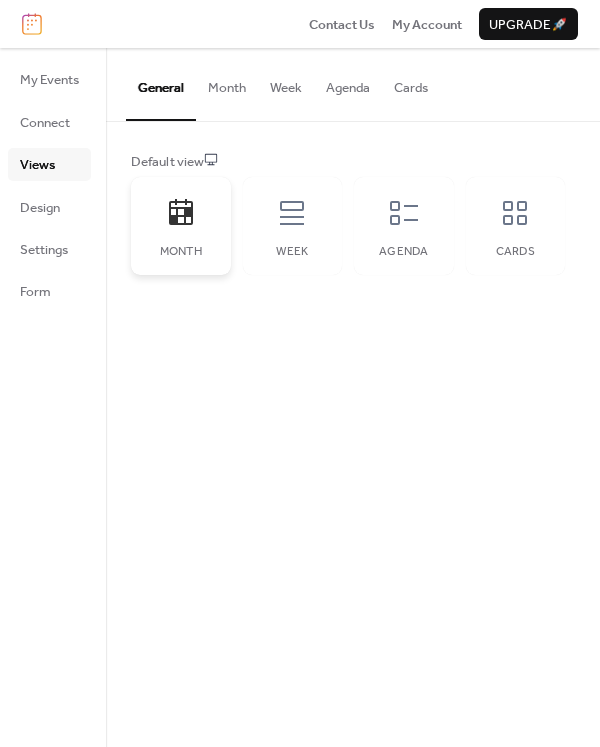 click 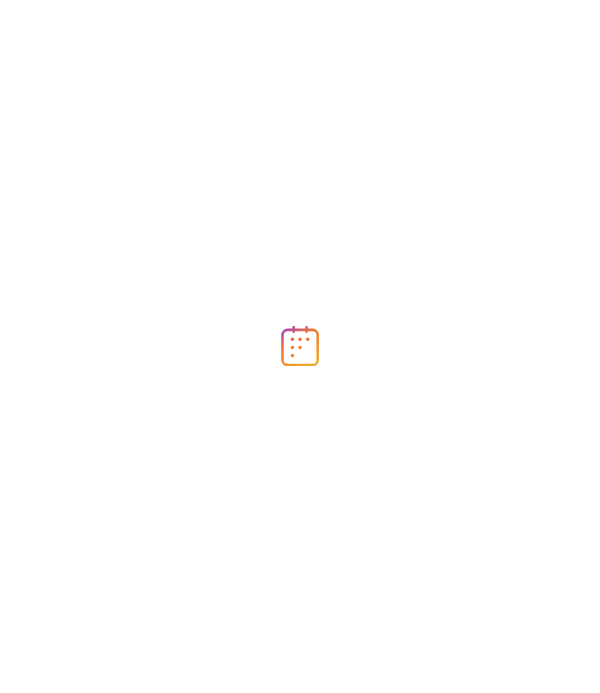 scroll, scrollTop: 0, scrollLeft: 0, axis: both 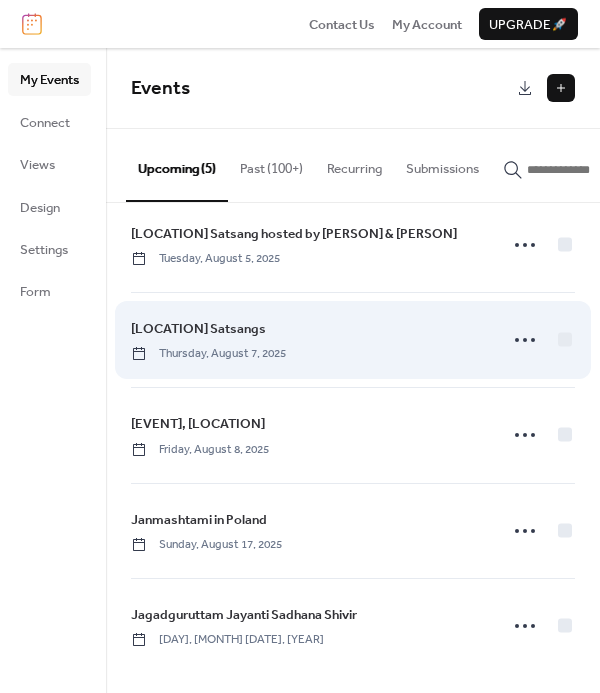 click on "[LOCATION] Satsangs" at bounding box center (198, 329) 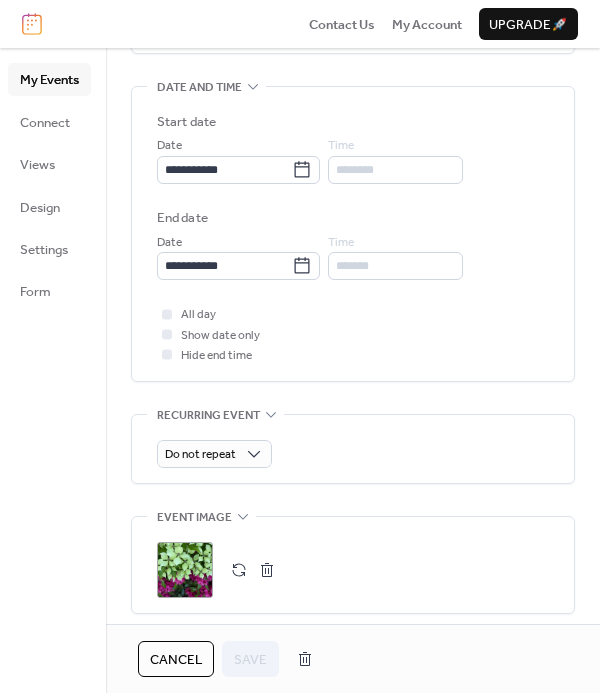 scroll, scrollTop: 597, scrollLeft: 0, axis: vertical 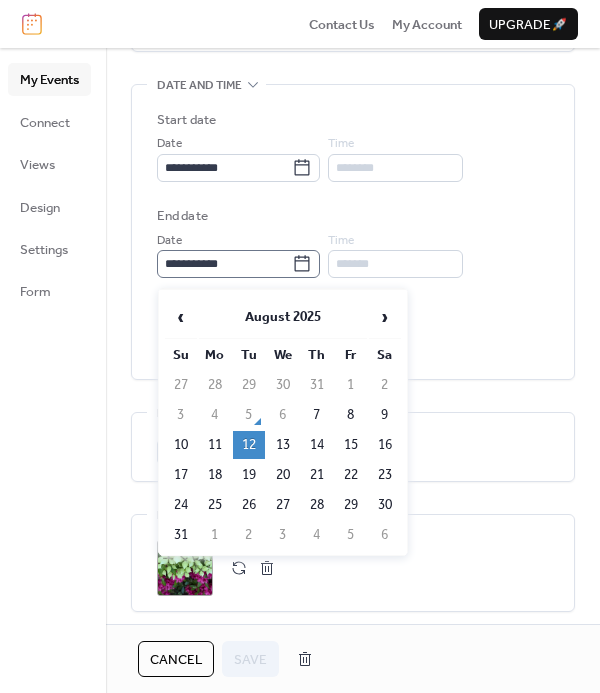 click 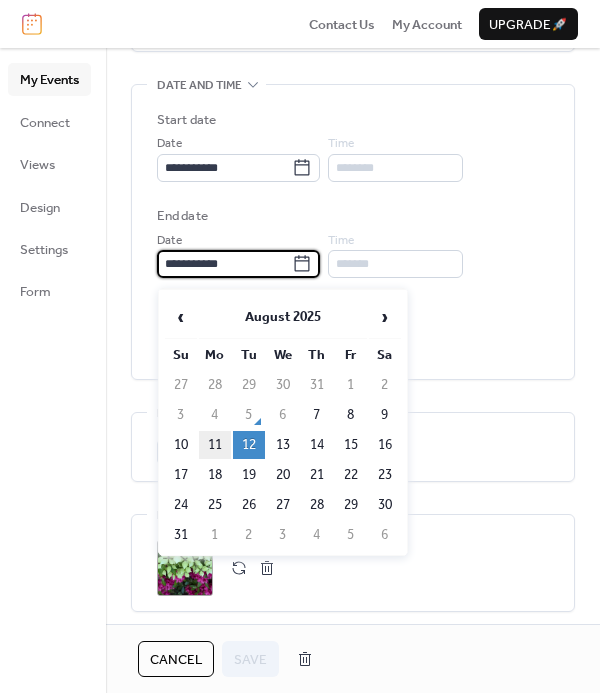 click on "11" at bounding box center [215, 445] 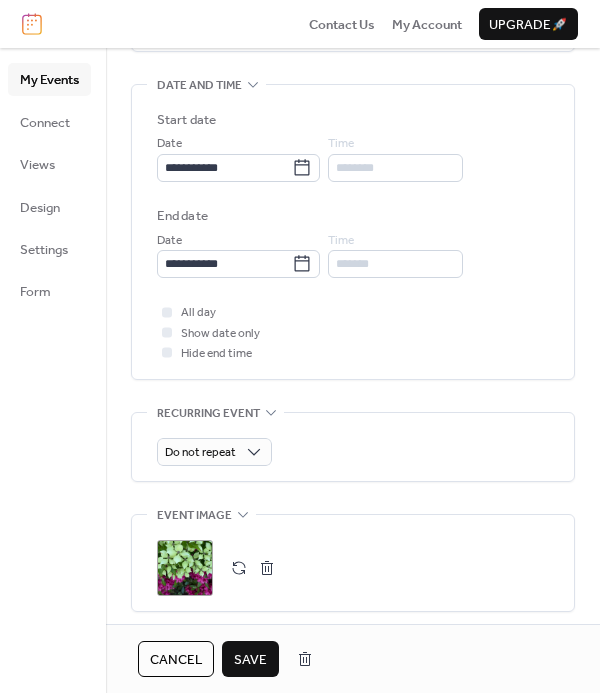 click on "Save" at bounding box center (250, 660) 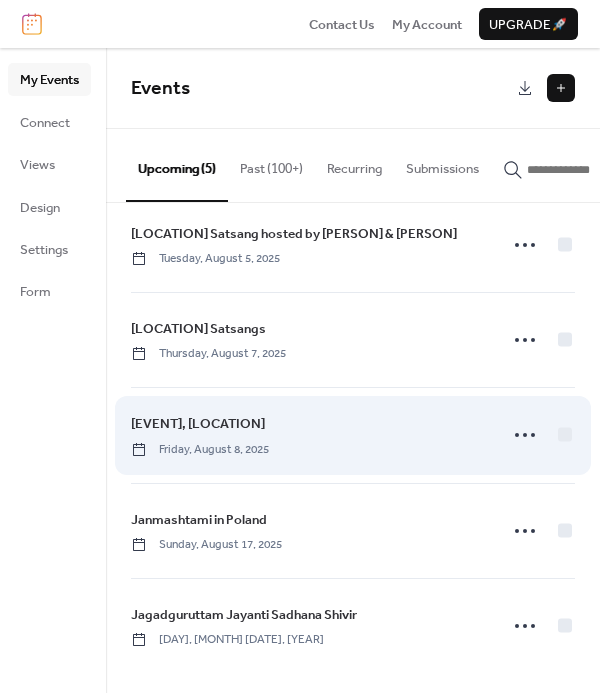 scroll, scrollTop: 25, scrollLeft: 0, axis: vertical 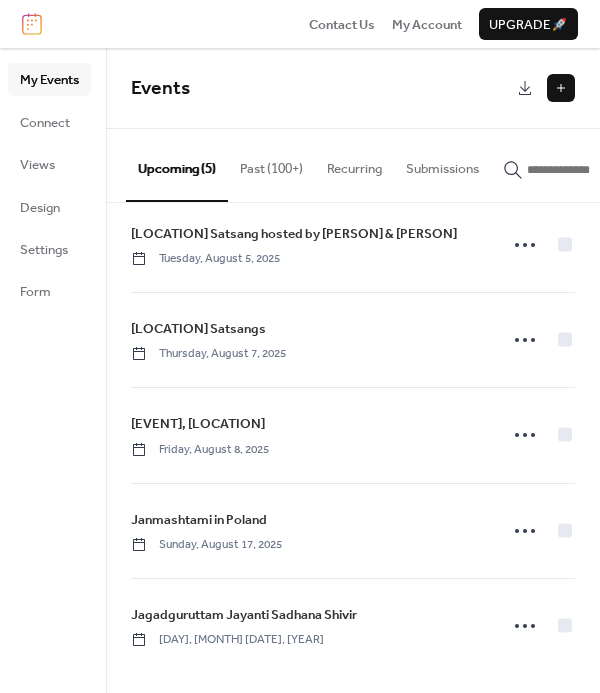 click at bounding box center [561, 88] 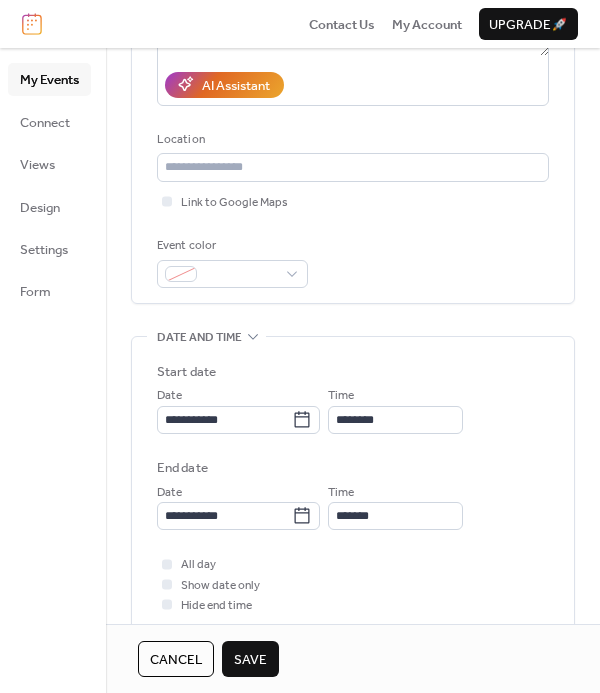 scroll, scrollTop: 446, scrollLeft: 0, axis: vertical 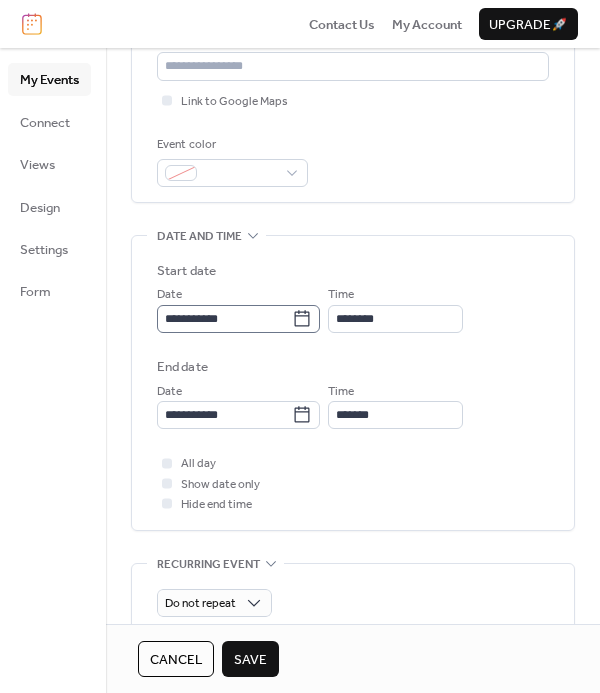 type on "**********" 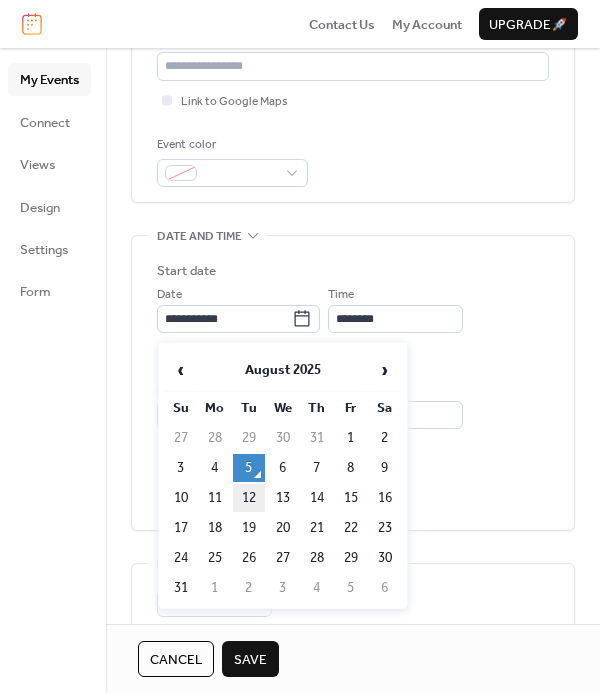click on "12" at bounding box center (249, 498) 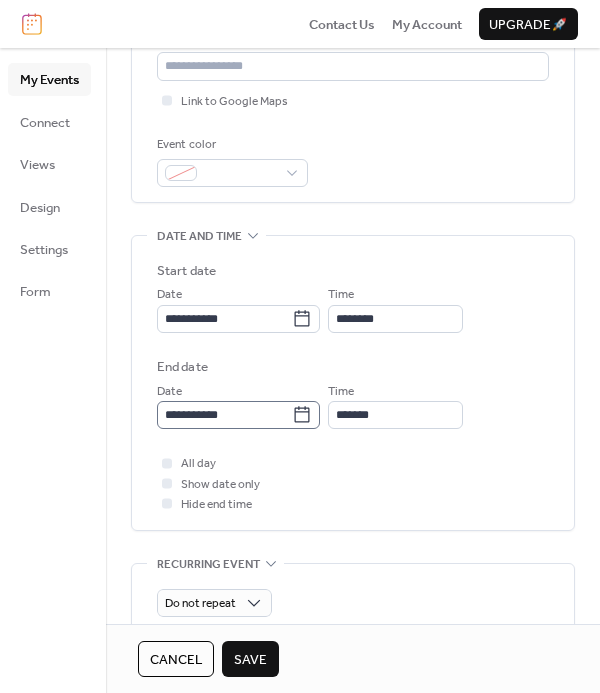 click 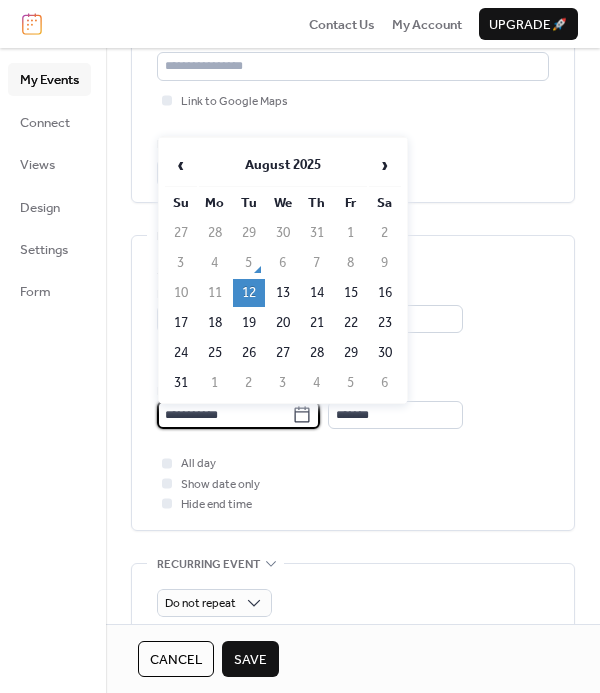 click 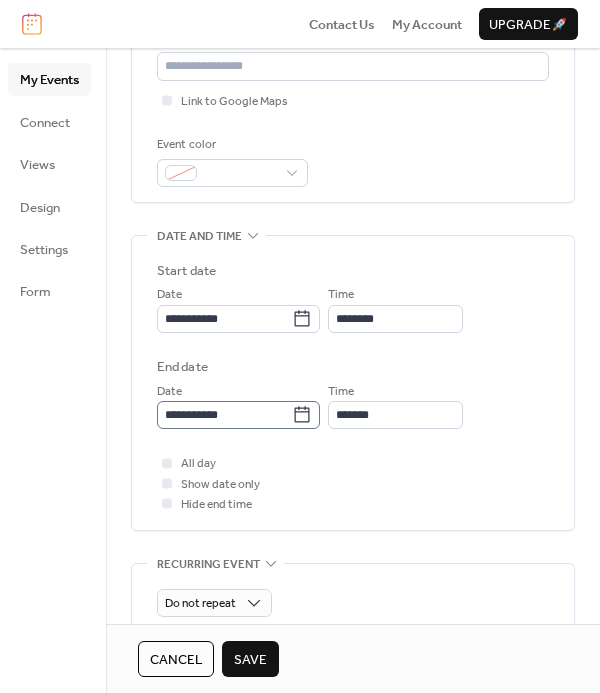 click 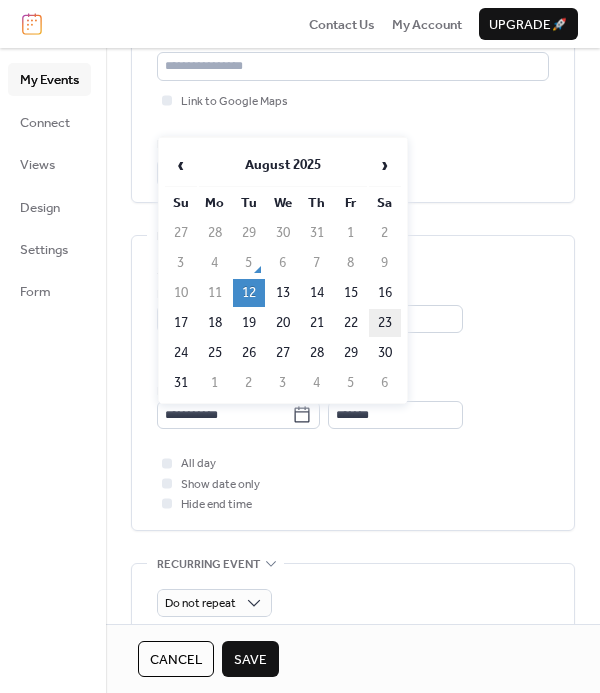 click on "23" at bounding box center (385, 323) 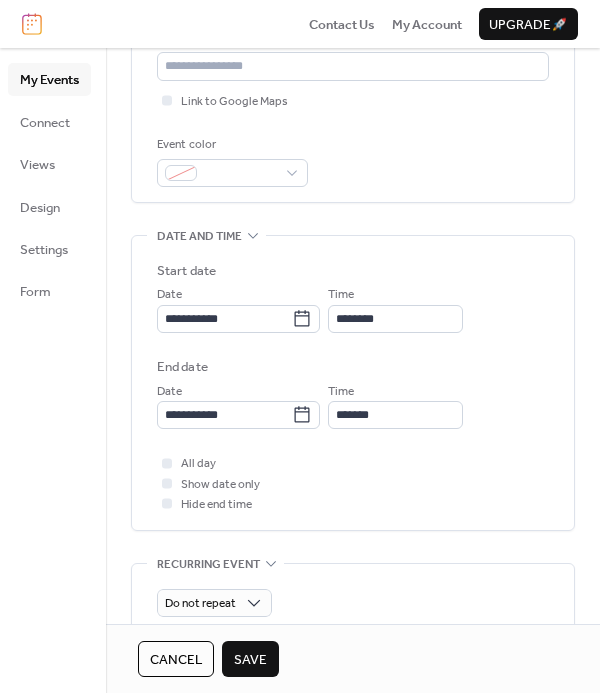 click on "All day Show date only Hide end time" at bounding box center (353, 483) 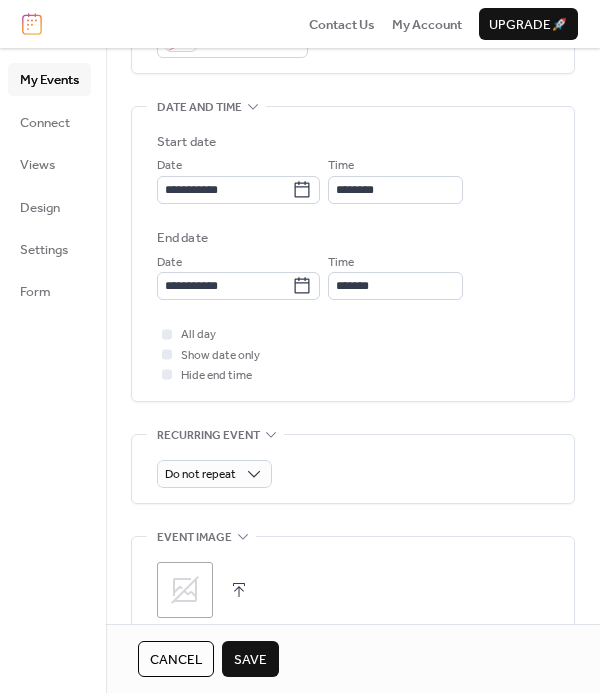 scroll, scrollTop: 577, scrollLeft: 0, axis: vertical 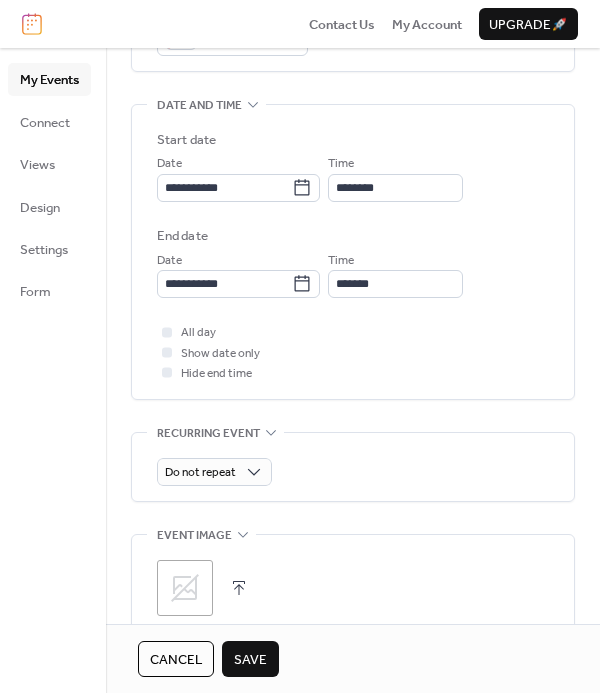 click on "Save" at bounding box center [250, 660] 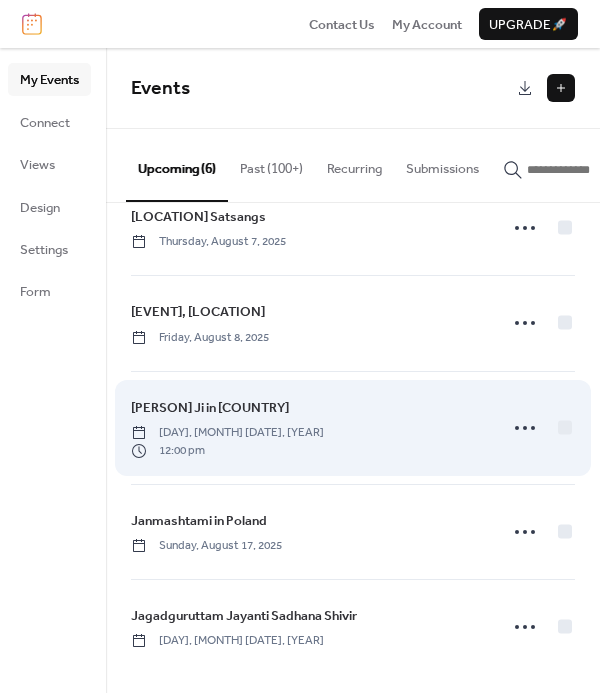 scroll, scrollTop: 136, scrollLeft: 0, axis: vertical 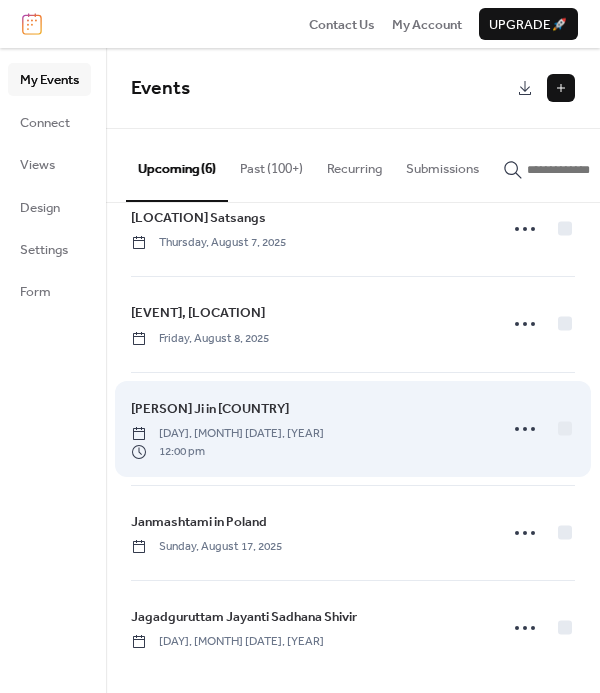 click on "Didi Ji in Poland  Tuesday, August 12, 2025 12:00 pm" at bounding box center [308, 429] 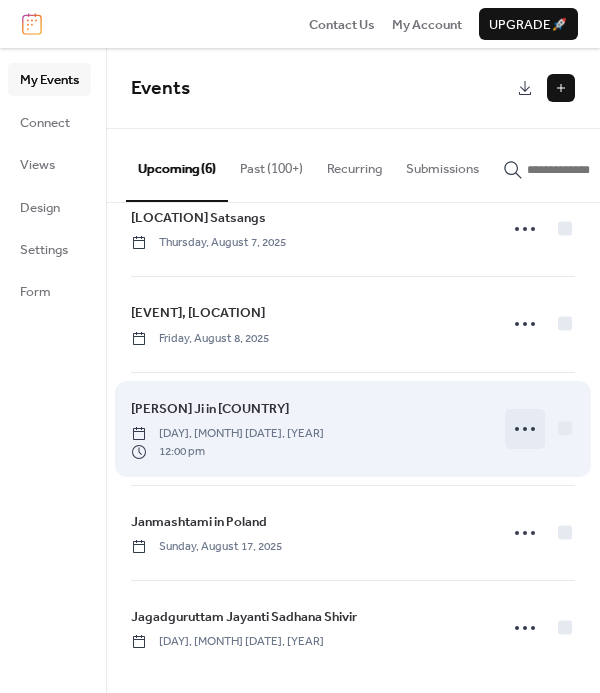 click 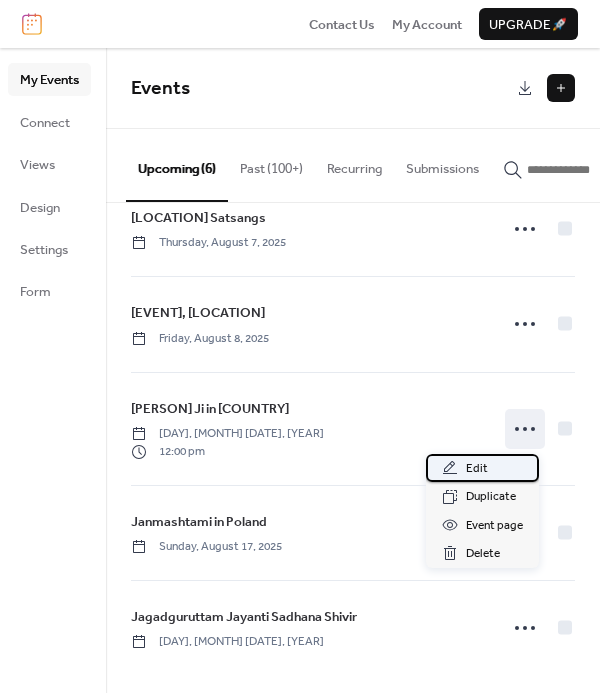 click on "Edit" at bounding box center (477, 469) 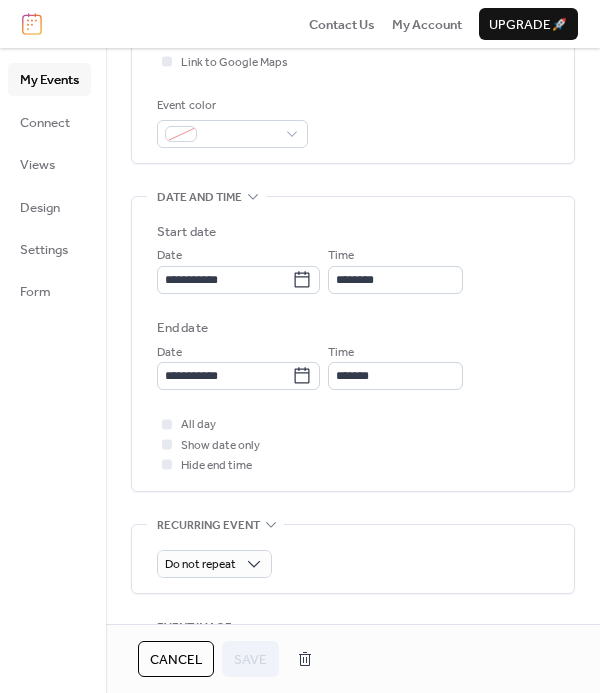 scroll, scrollTop: 469, scrollLeft: 0, axis: vertical 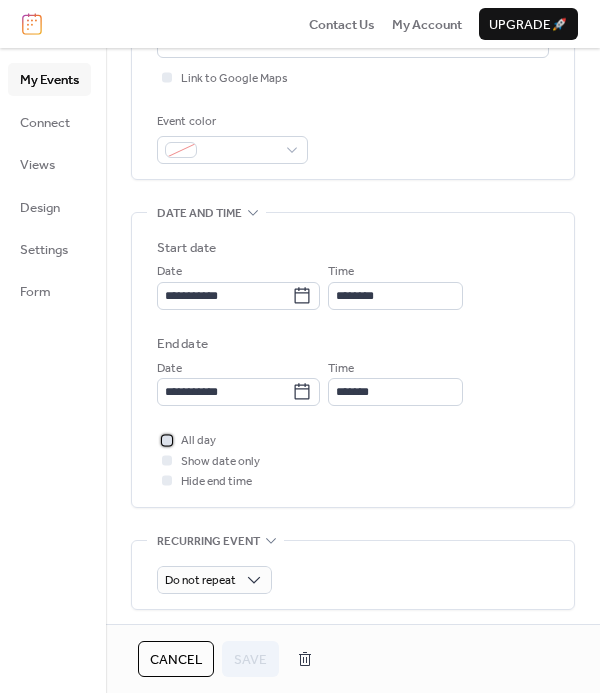 click on "All day" at bounding box center (198, 441) 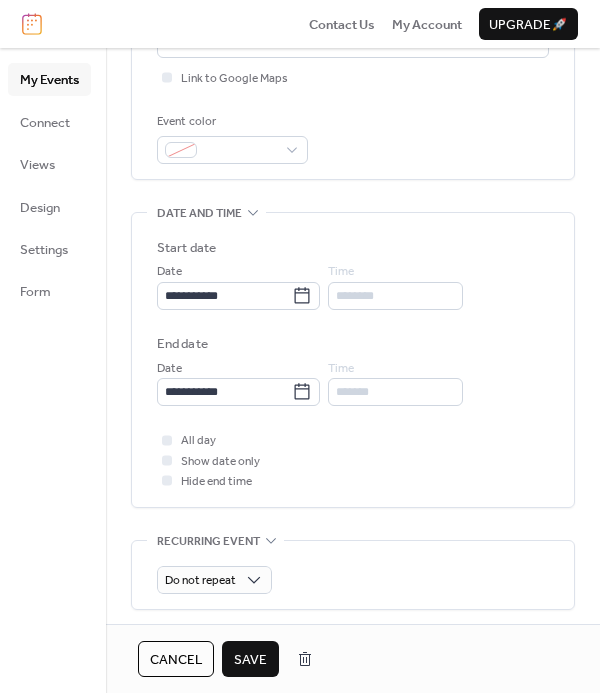 click on "Show date only" at bounding box center (220, 462) 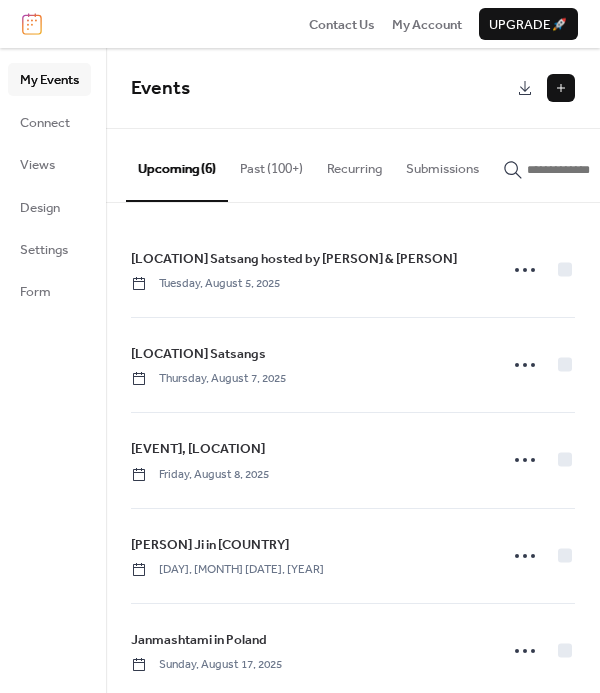 scroll, scrollTop: 0, scrollLeft: 0, axis: both 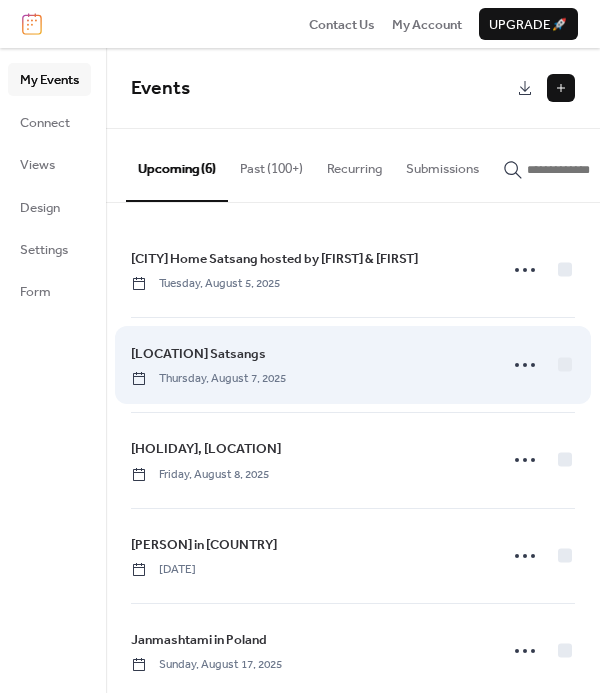 click on "Bay Area (California, USA) Satsangs  Thursday, August 7, 2025" at bounding box center [308, 365] 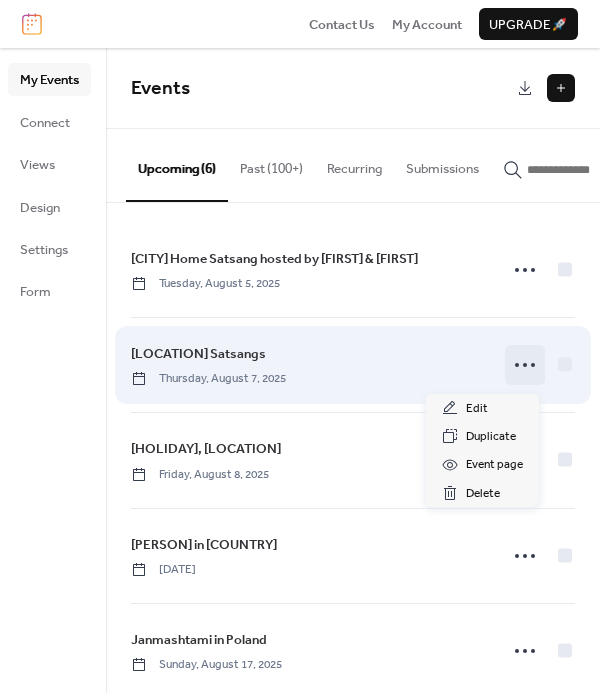 click 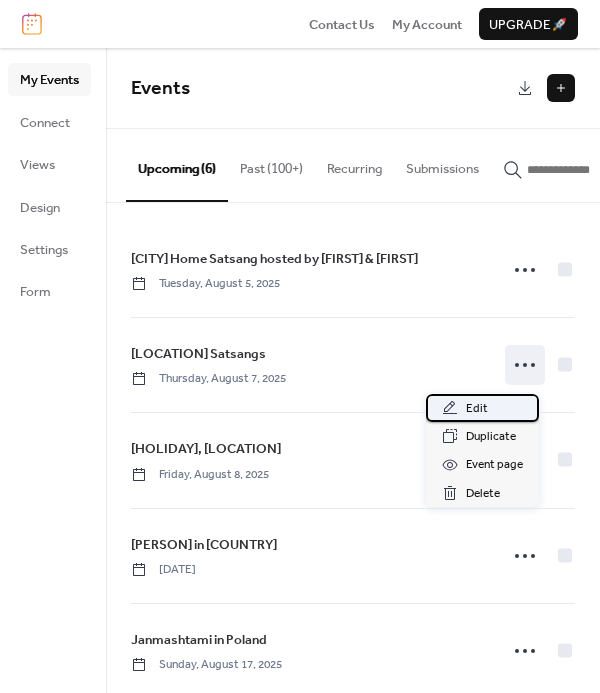 click on "Edit" at bounding box center [477, 409] 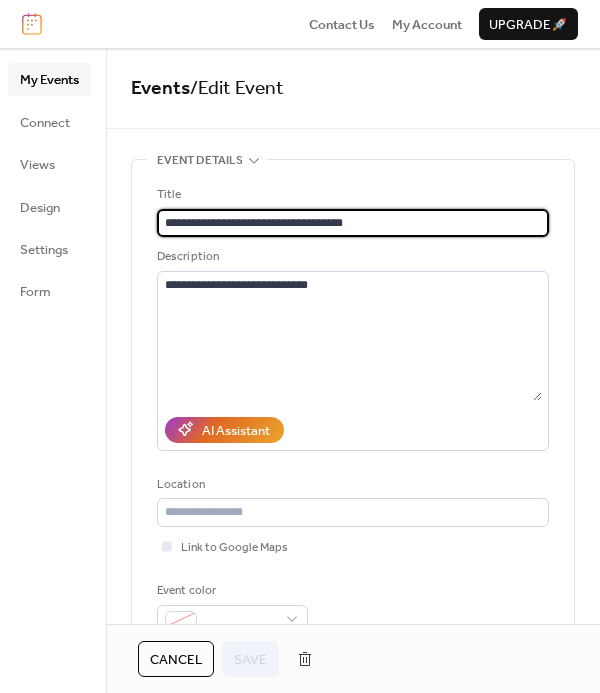 drag, startPoint x: 342, startPoint y: 224, endPoint x: -3, endPoint y: 216, distance: 345.09274 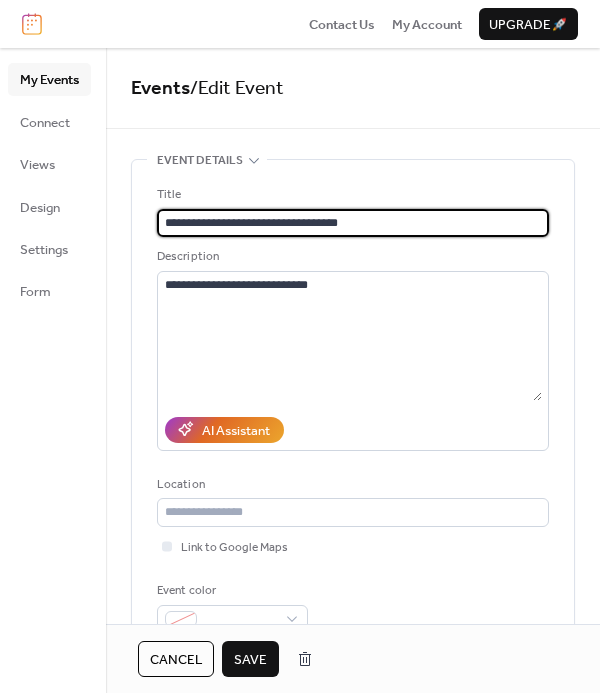 type on "**********" 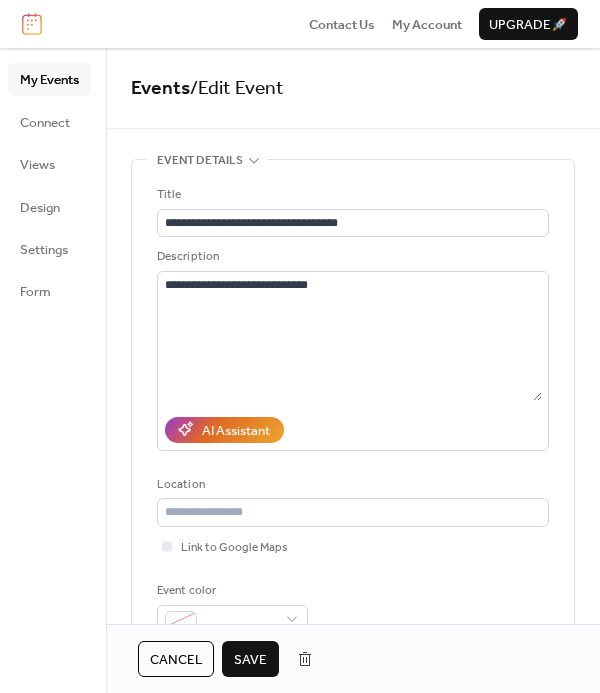 click on "Save" at bounding box center (250, 660) 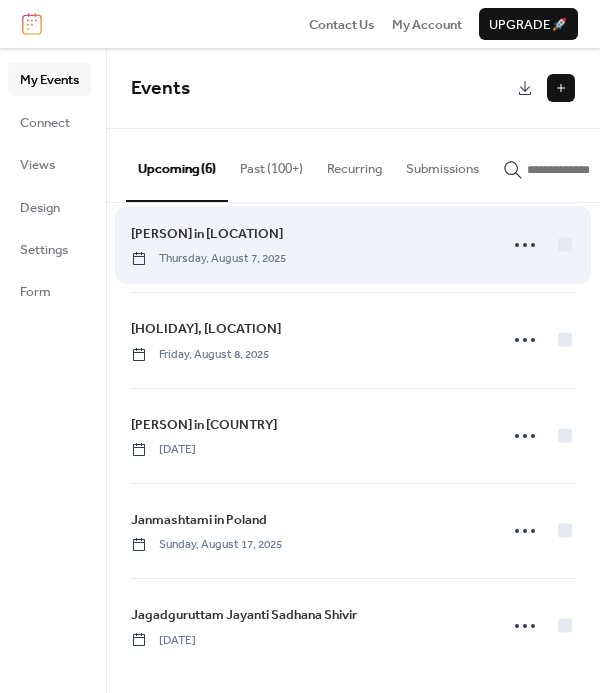 scroll, scrollTop: 119, scrollLeft: 0, axis: vertical 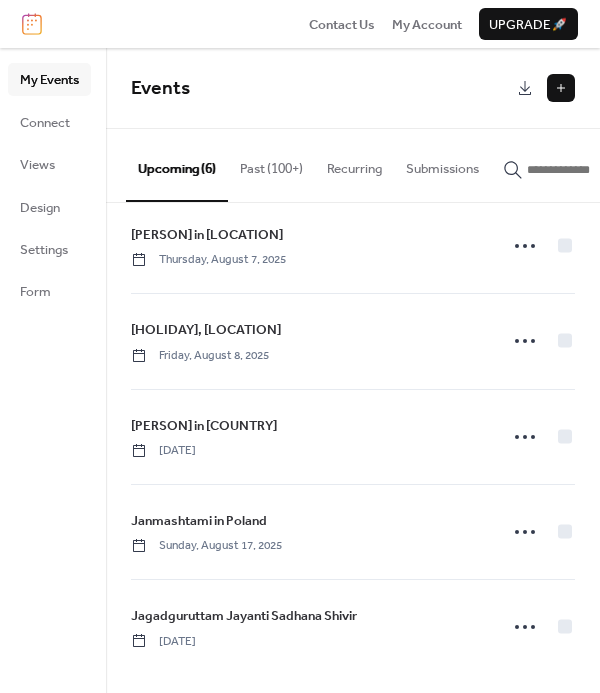 click at bounding box center (561, 88) 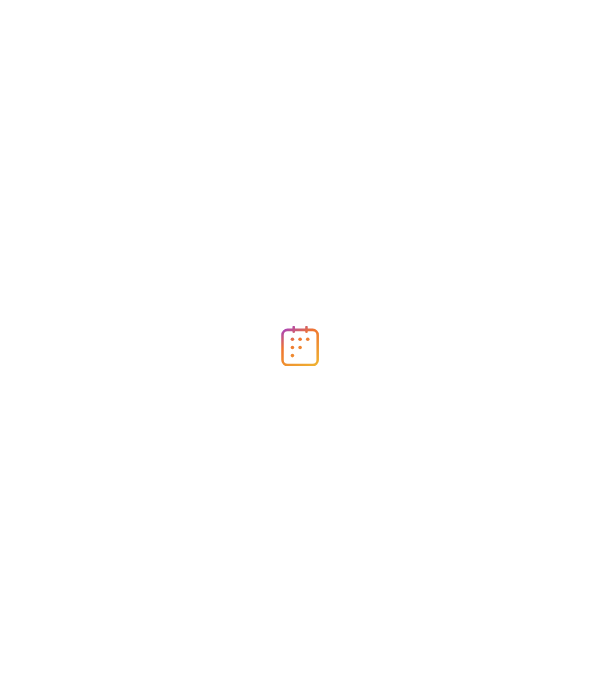 scroll, scrollTop: 0, scrollLeft: 0, axis: both 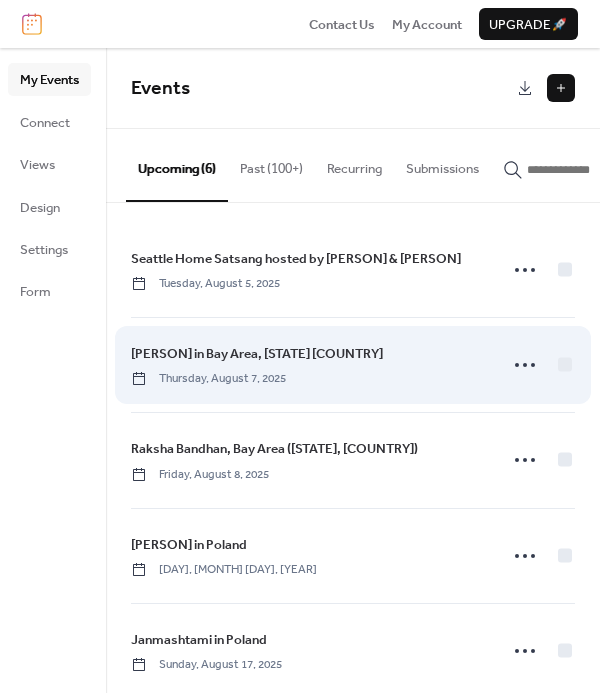 click on "Didi Ji in Bay Area, California USA Thursday, August 7, 2025" at bounding box center [308, 365] 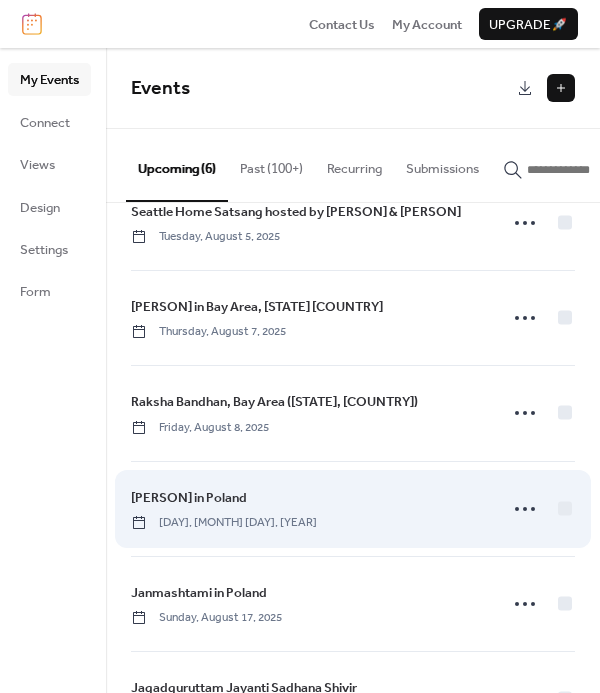 scroll, scrollTop: 50, scrollLeft: 0, axis: vertical 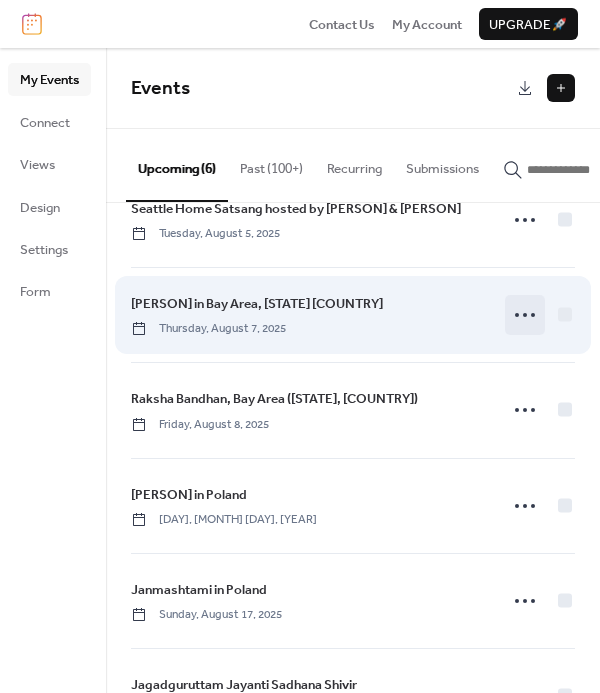 click 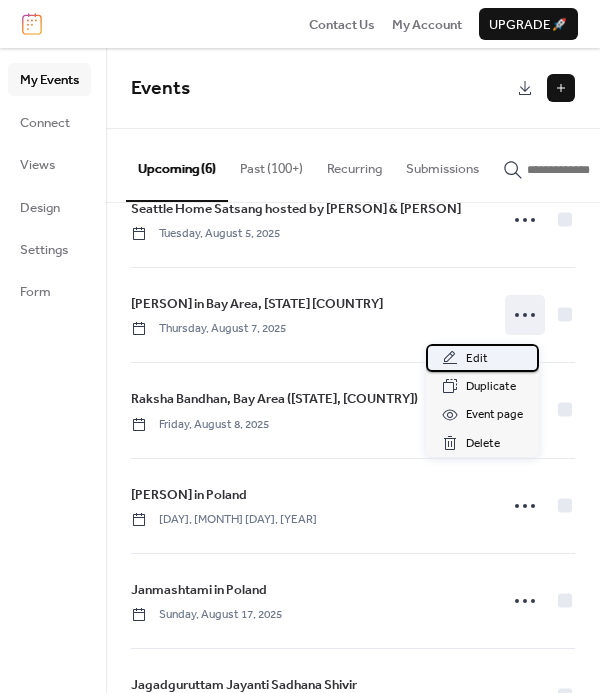 click on "Edit" at bounding box center [477, 359] 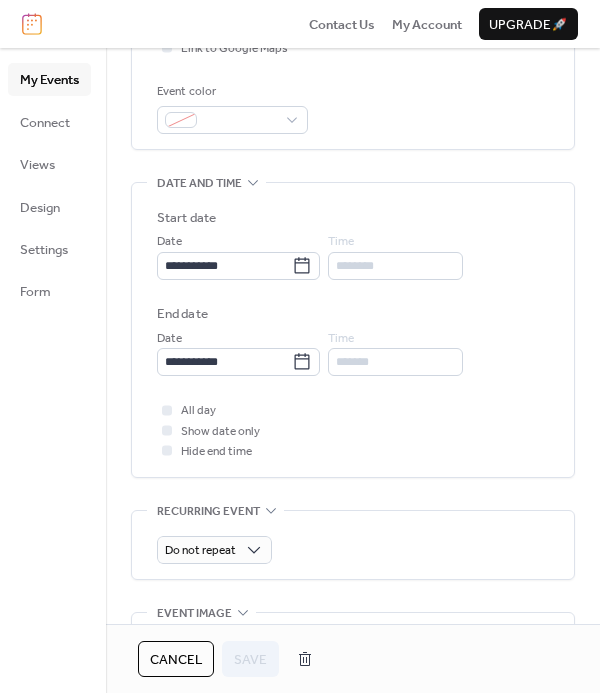 scroll, scrollTop: 501, scrollLeft: 0, axis: vertical 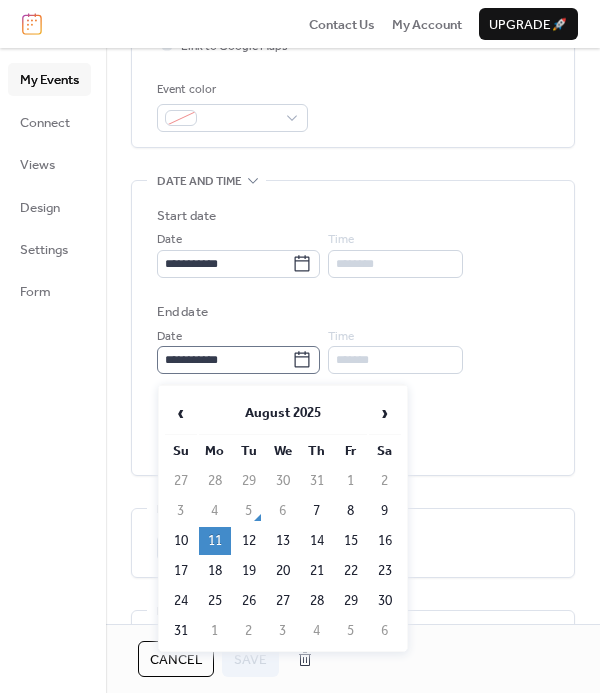 click 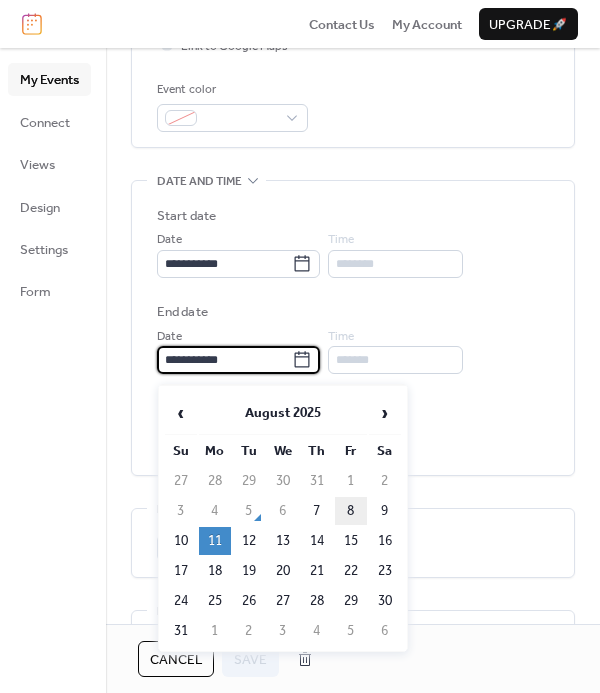 click on "8" at bounding box center (351, 511) 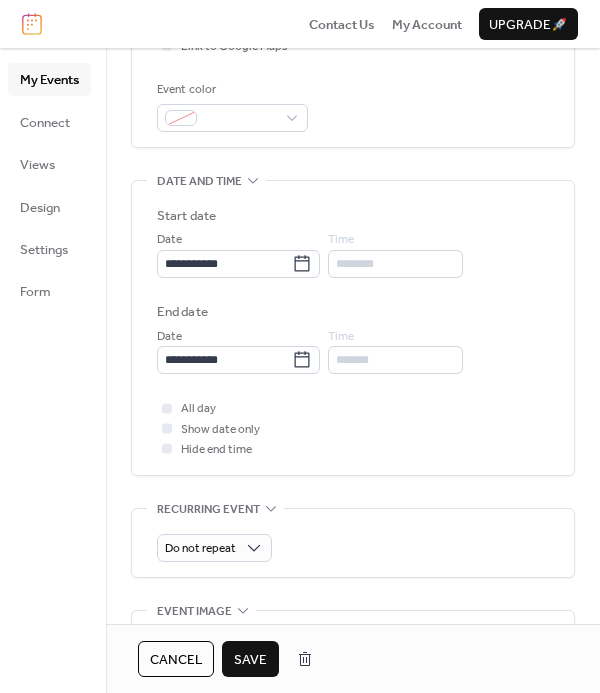 click on "Save" at bounding box center (250, 660) 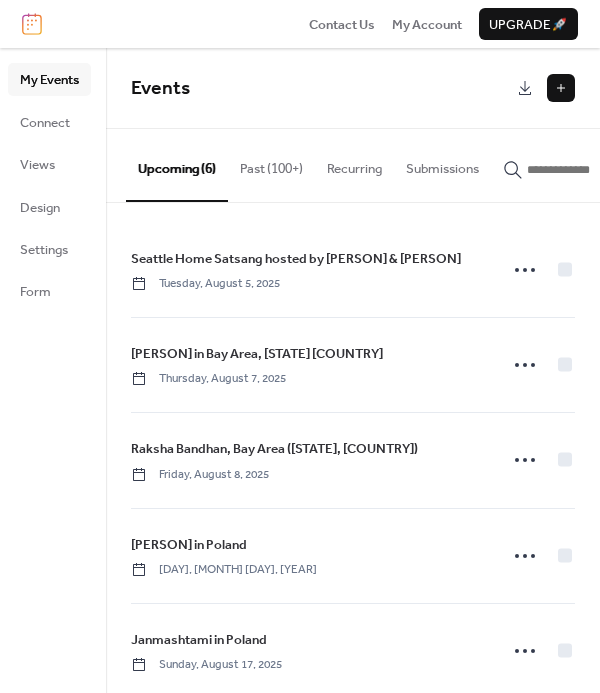click at bounding box center (561, 88) 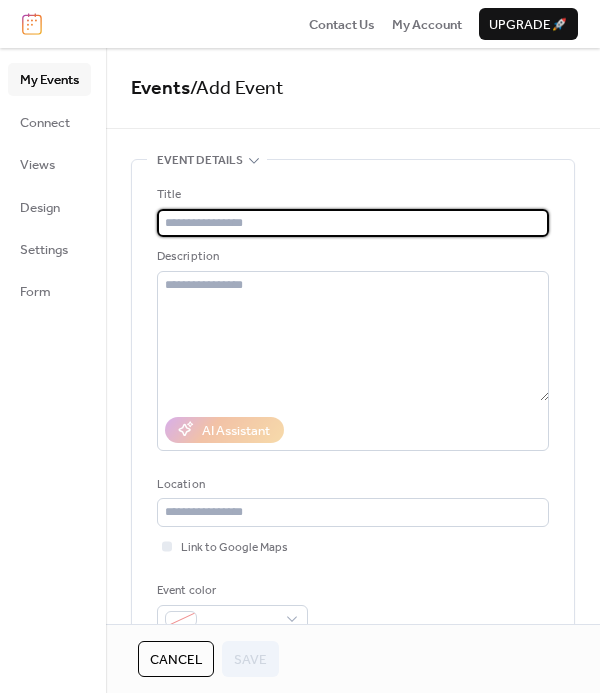 type on "*" 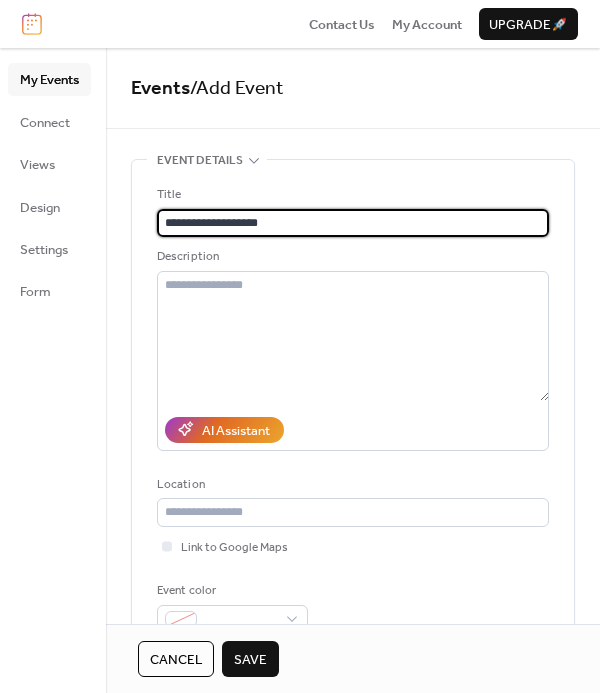 type on "**********" 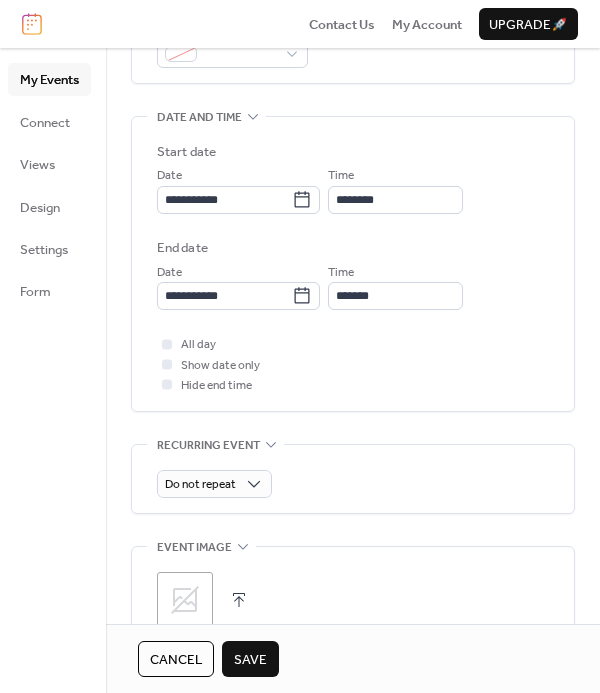 scroll, scrollTop: 566, scrollLeft: 0, axis: vertical 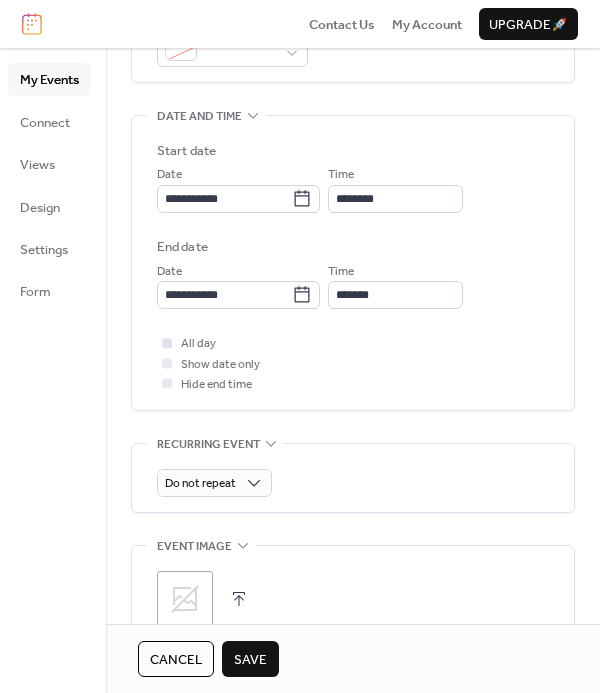 type on "**********" 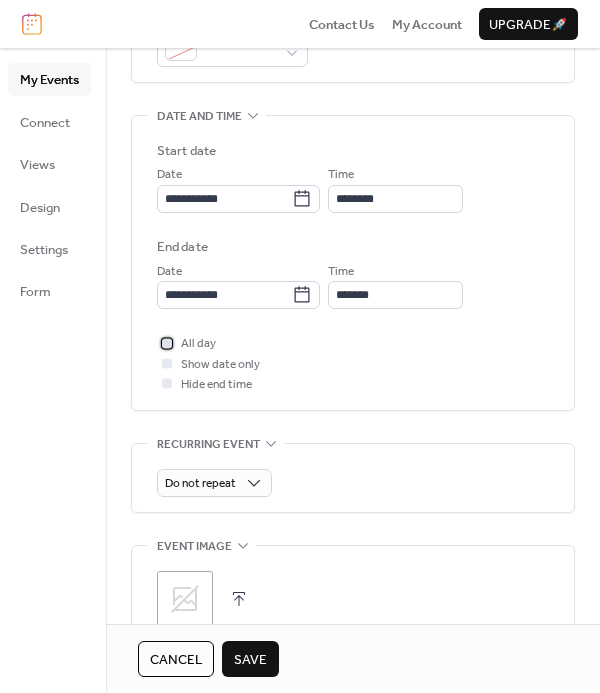 click on "All day" at bounding box center (198, 344) 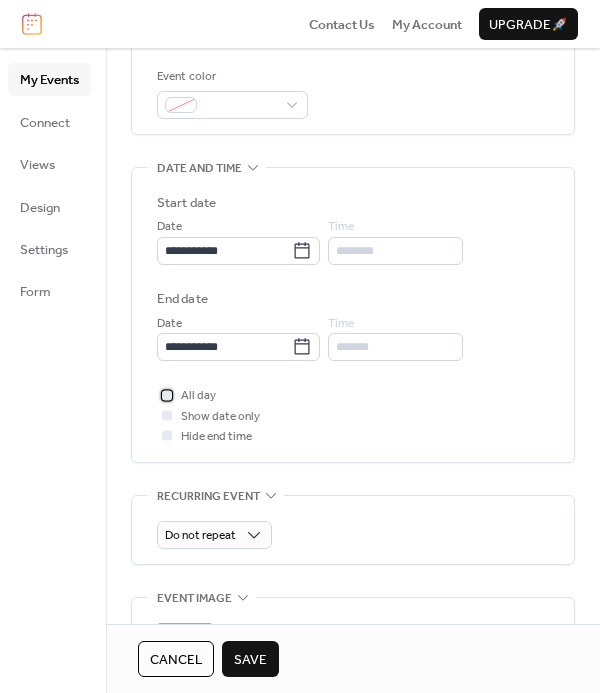 scroll, scrollTop: 512, scrollLeft: 0, axis: vertical 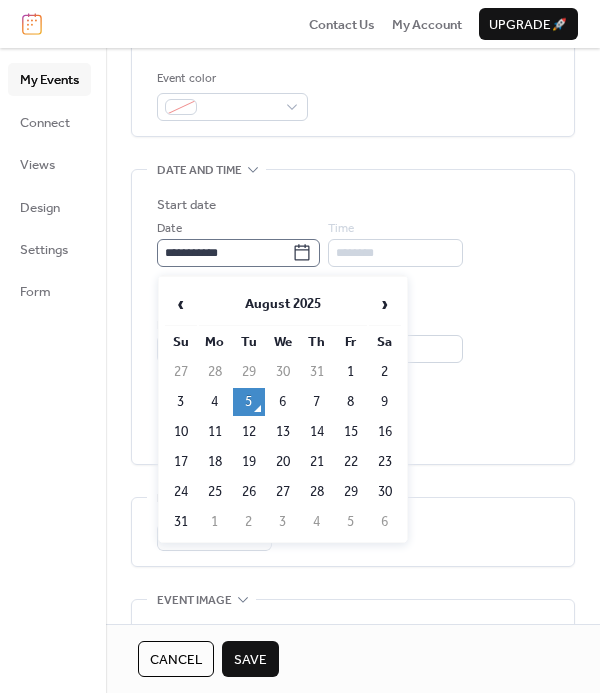 click 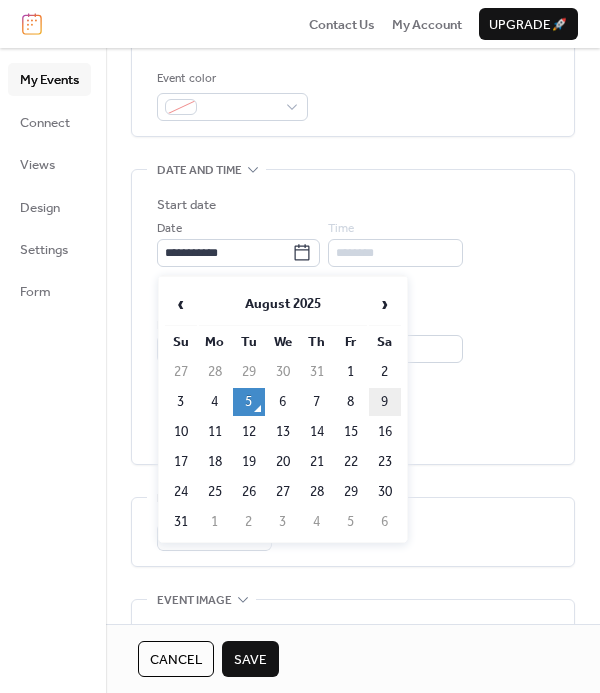 click on "9" at bounding box center (385, 402) 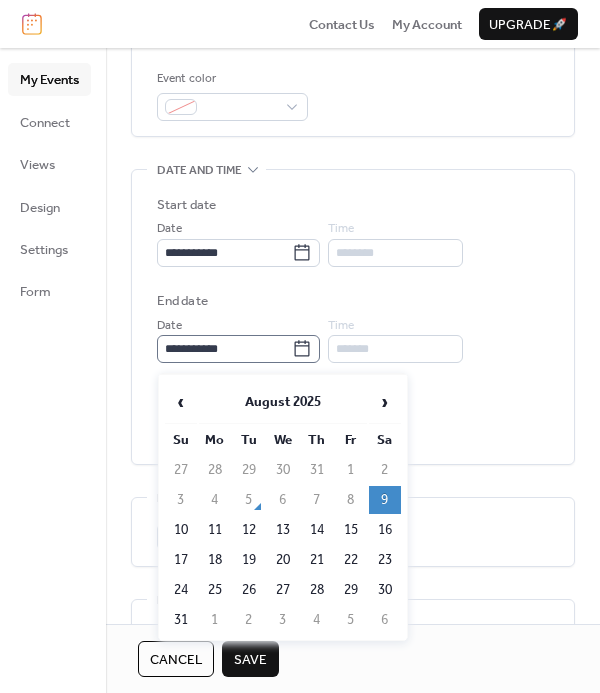 click 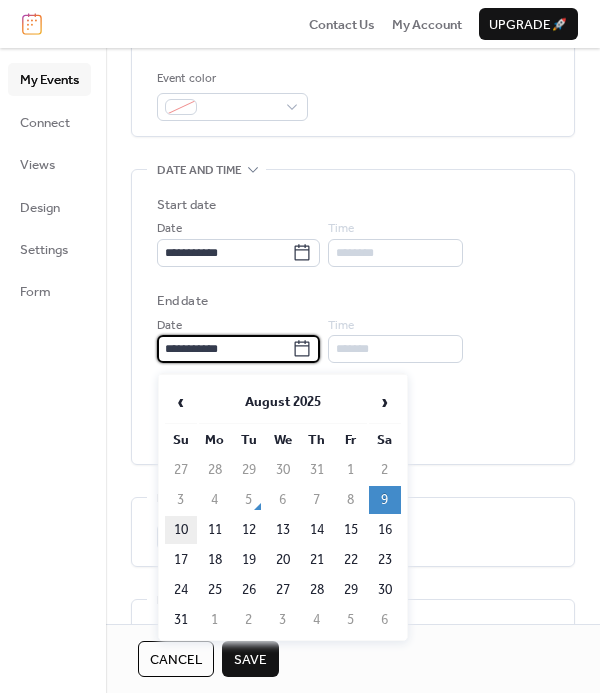 click on "10" at bounding box center [181, 530] 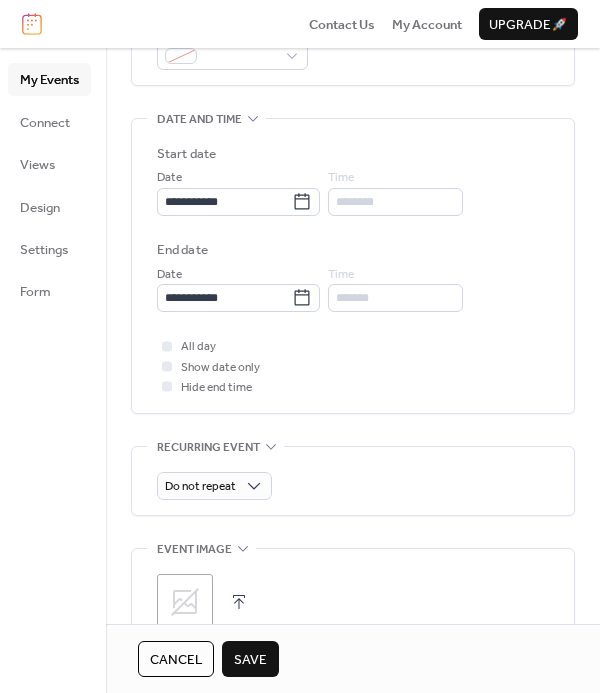 scroll, scrollTop: 583, scrollLeft: 0, axis: vertical 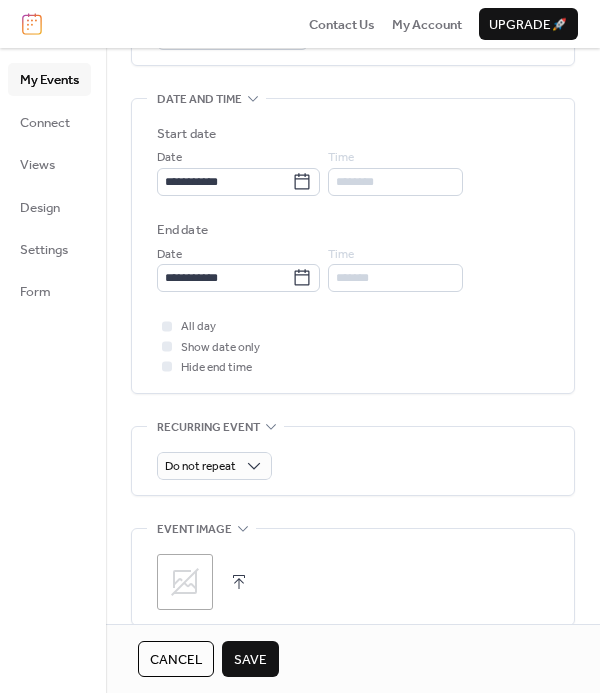 click on "Save" at bounding box center (250, 660) 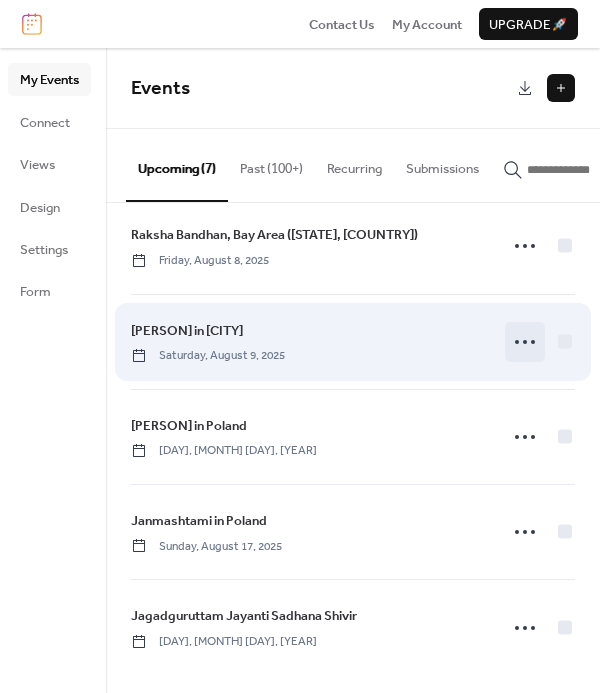 scroll, scrollTop: 213, scrollLeft: 0, axis: vertical 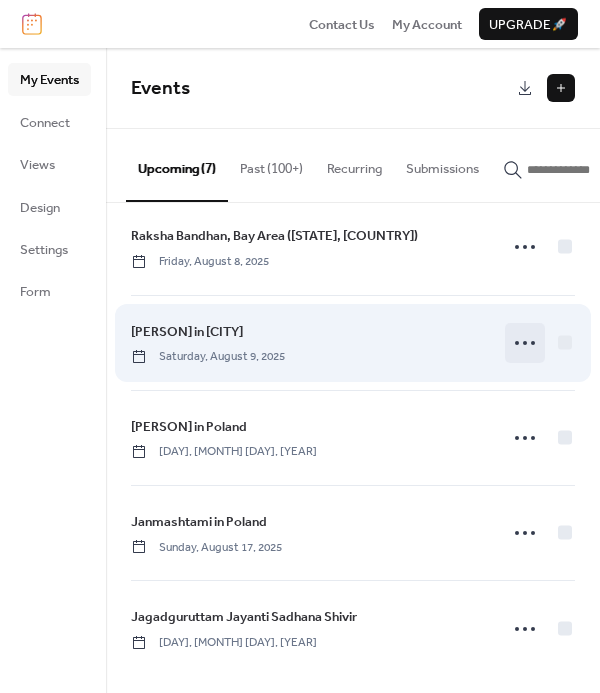 click 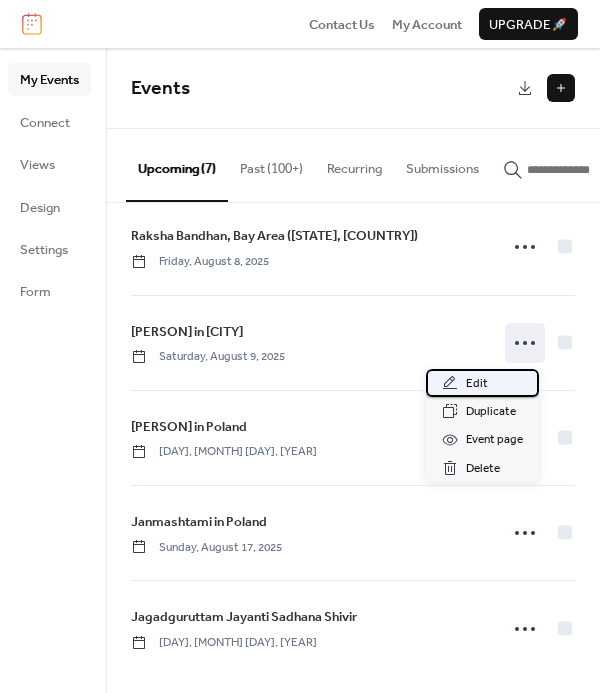 click on "Edit" at bounding box center (477, 384) 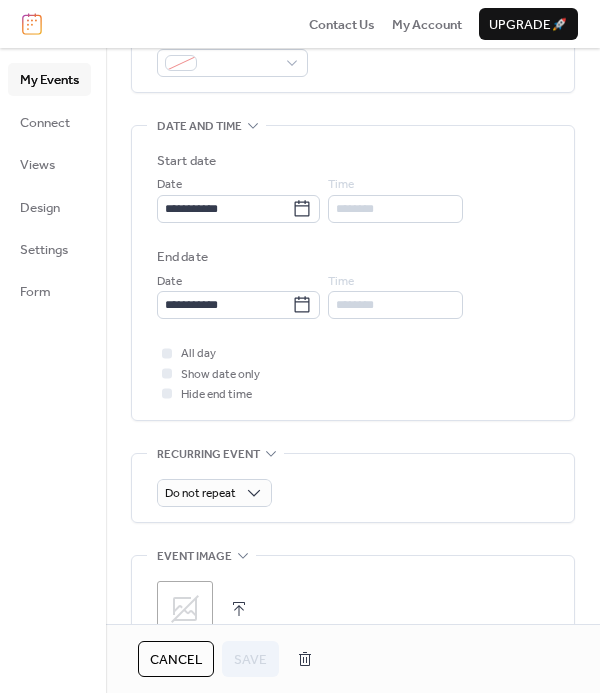 scroll, scrollTop: 554, scrollLeft: 0, axis: vertical 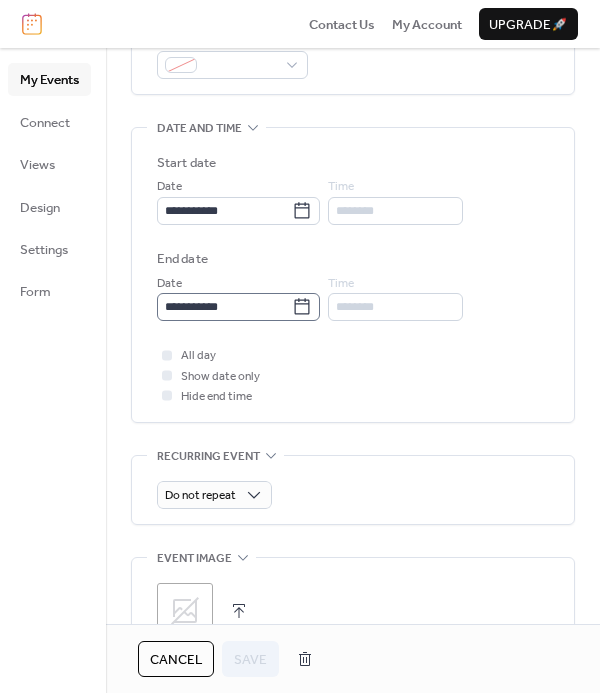 click 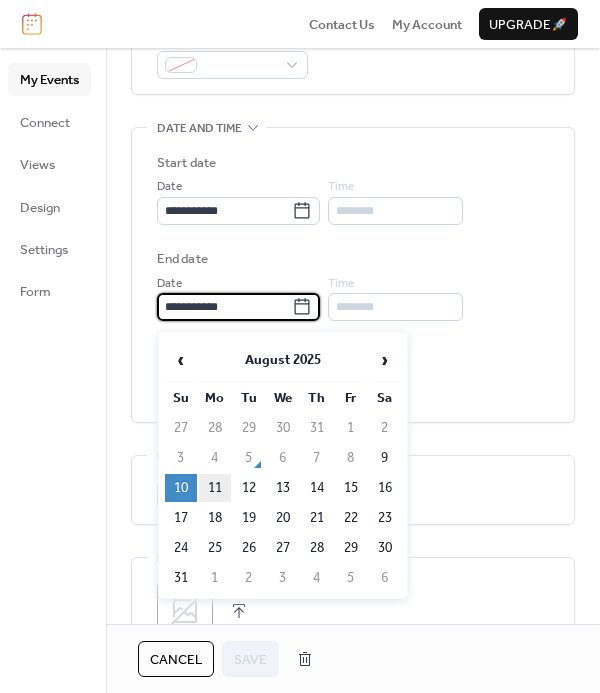 click on "11" at bounding box center (215, 488) 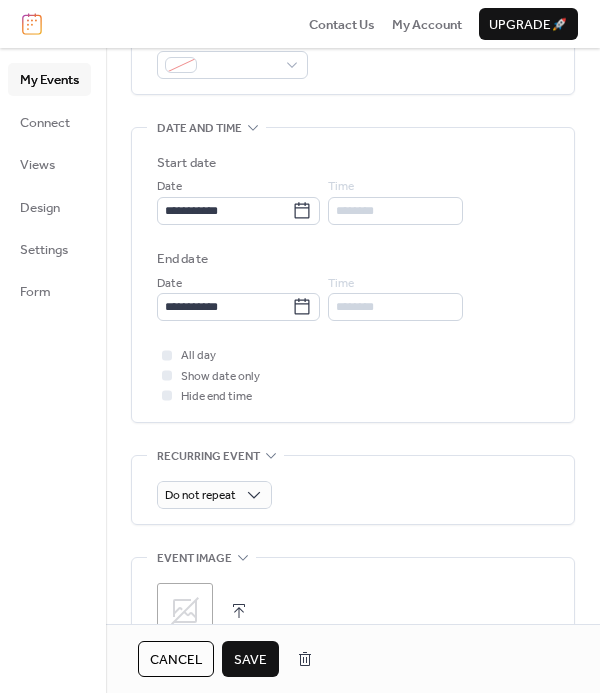 click on "Save" at bounding box center [250, 660] 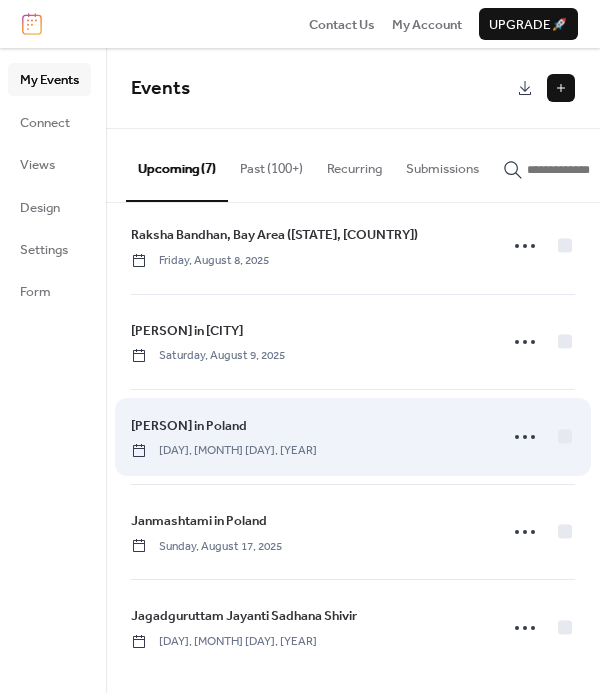 scroll, scrollTop: 213, scrollLeft: 0, axis: vertical 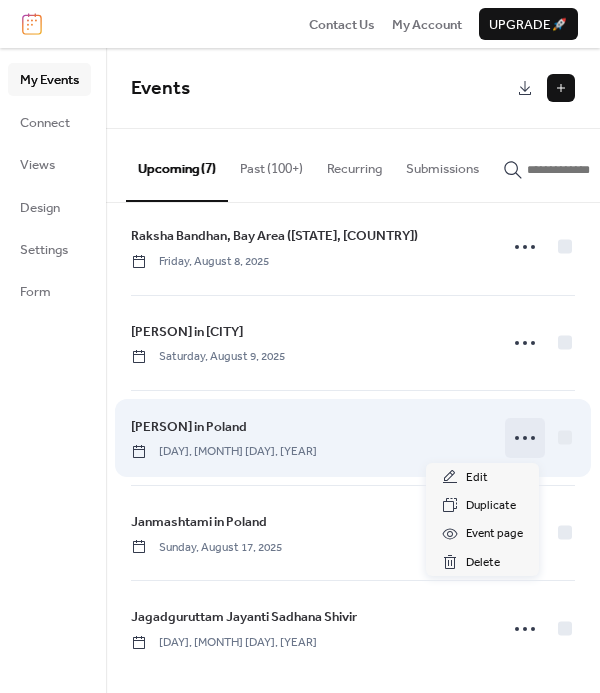 click 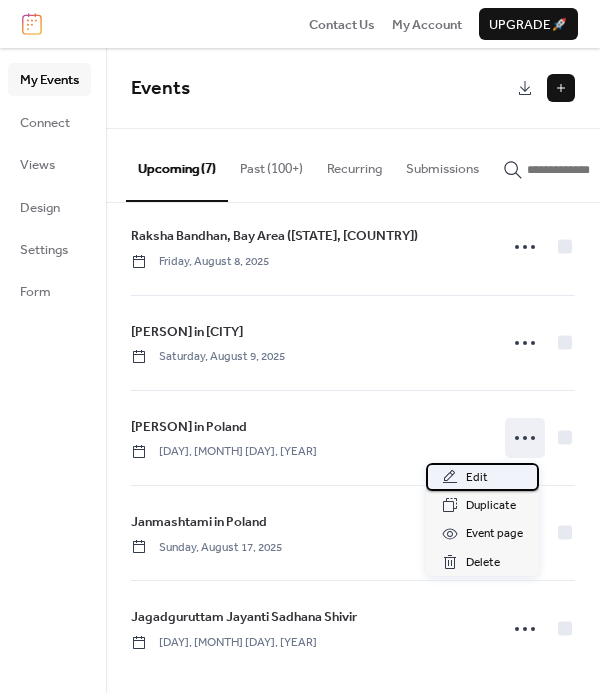 click on "Edit" at bounding box center [477, 478] 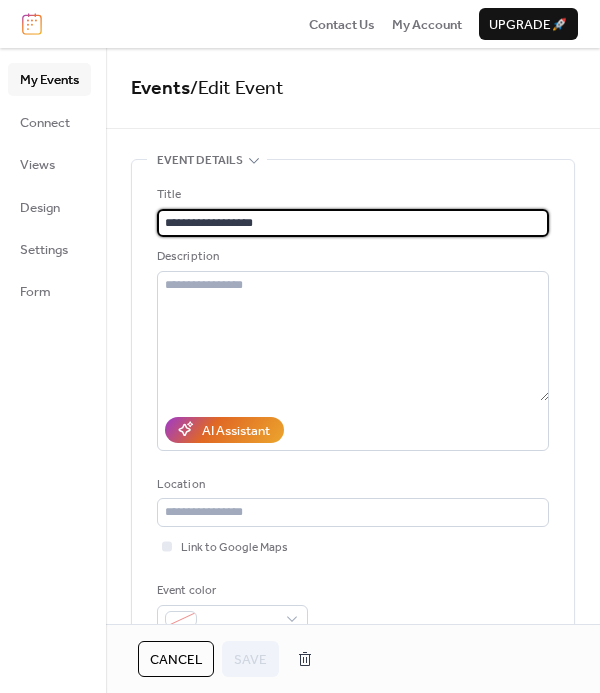 scroll, scrollTop: 0, scrollLeft: 0, axis: both 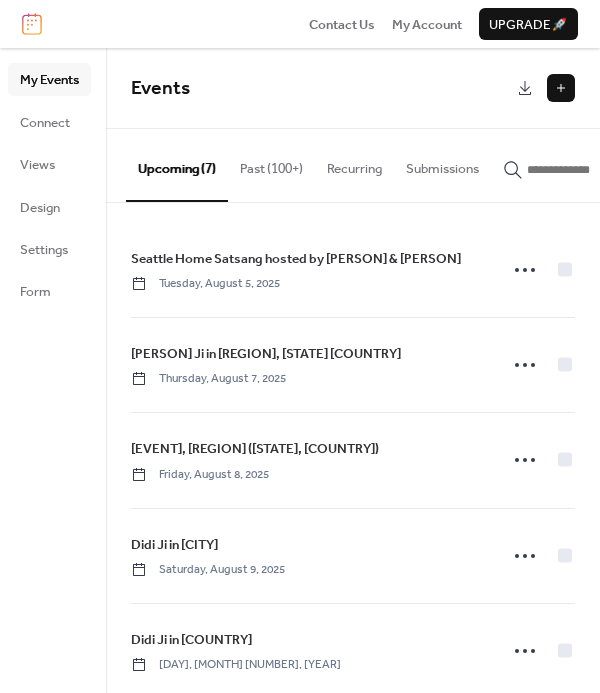 click at bounding box center (561, 88) 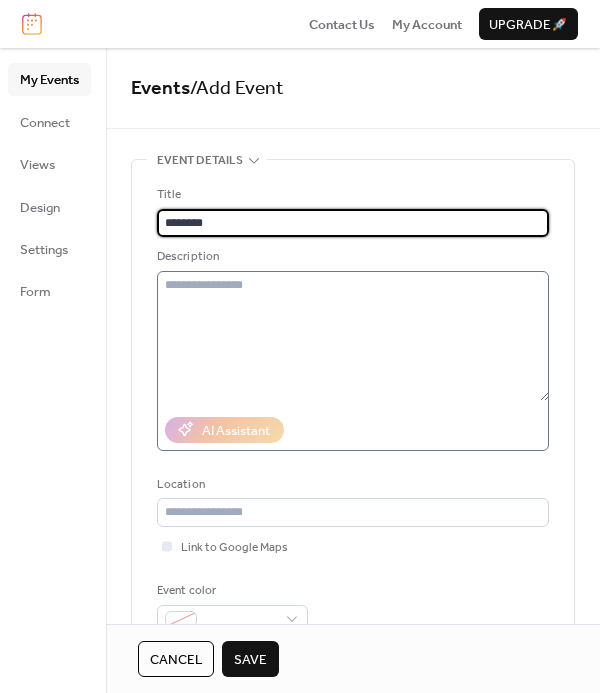 type on "*******" 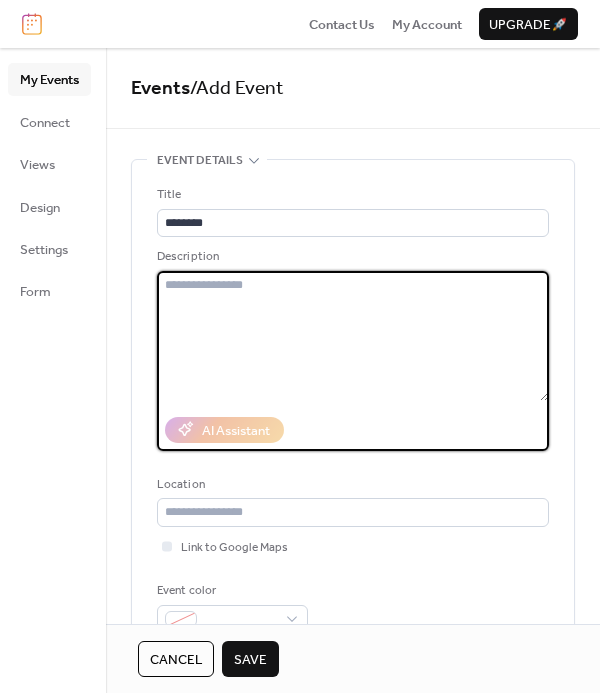 type 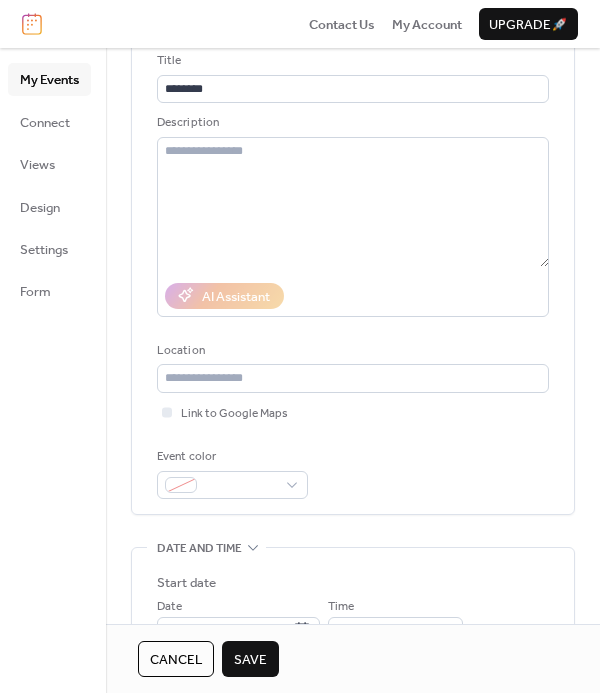 scroll, scrollTop: 146, scrollLeft: 0, axis: vertical 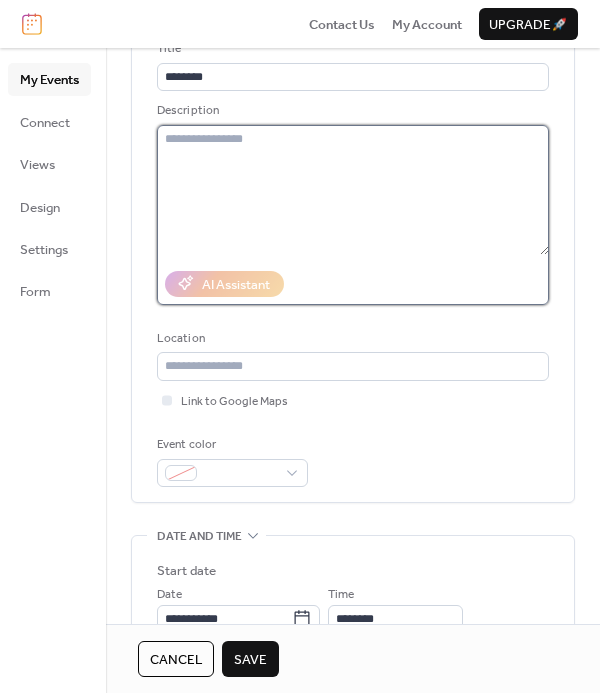 click at bounding box center [353, 190] 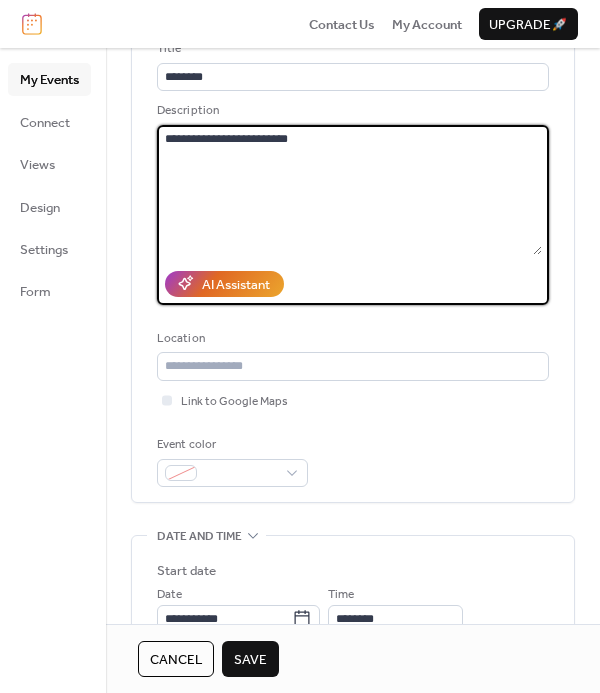 type on "**********" 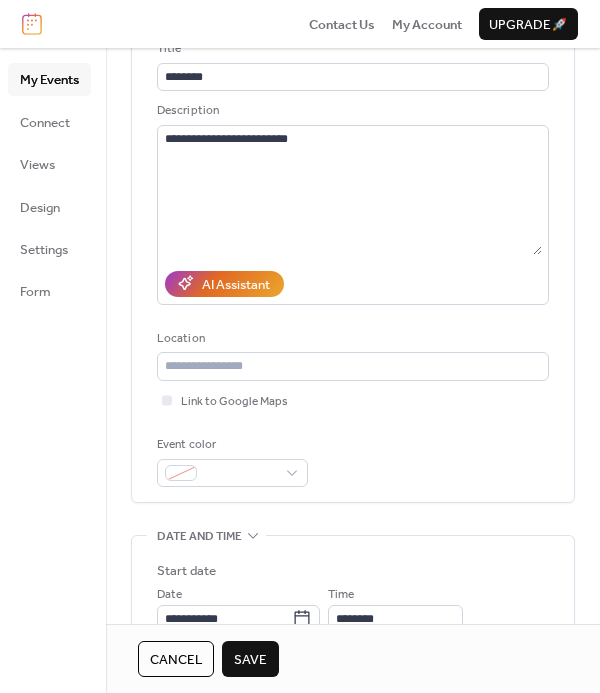 click on "**********" at bounding box center (353, 263) 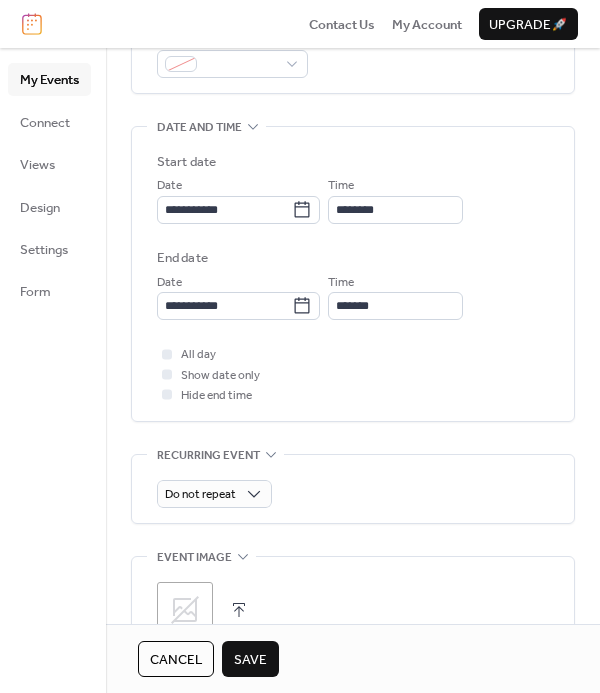 scroll, scrollTop: 585, scrollLeft: 0, axis: vertical 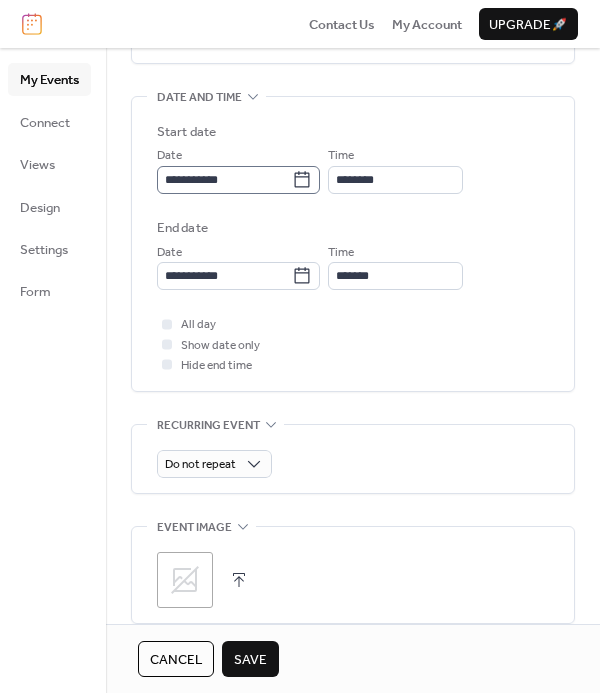 click 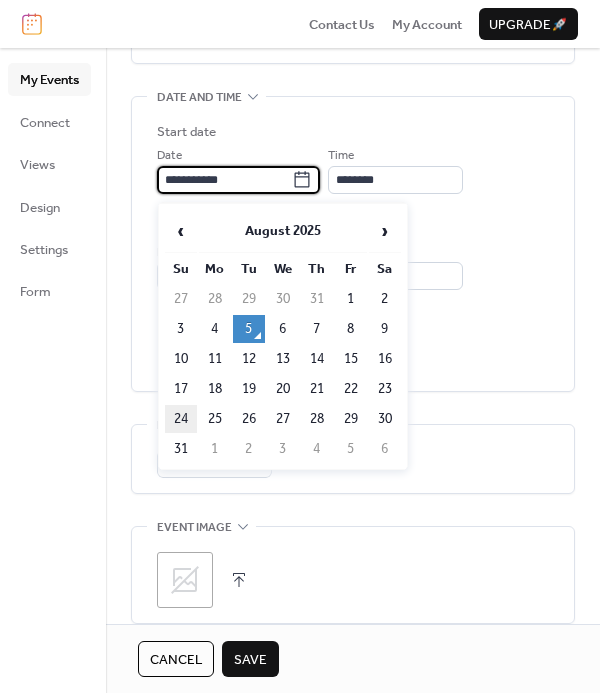 click on "24" at bounding box center [181, 419] 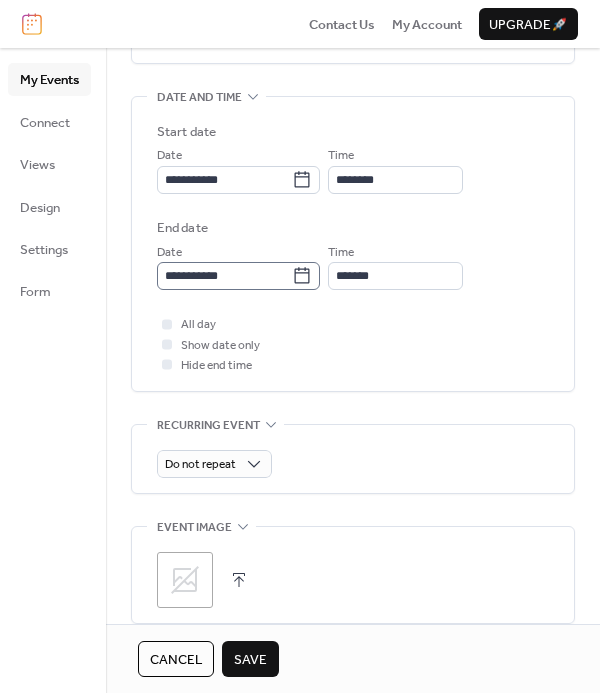 click 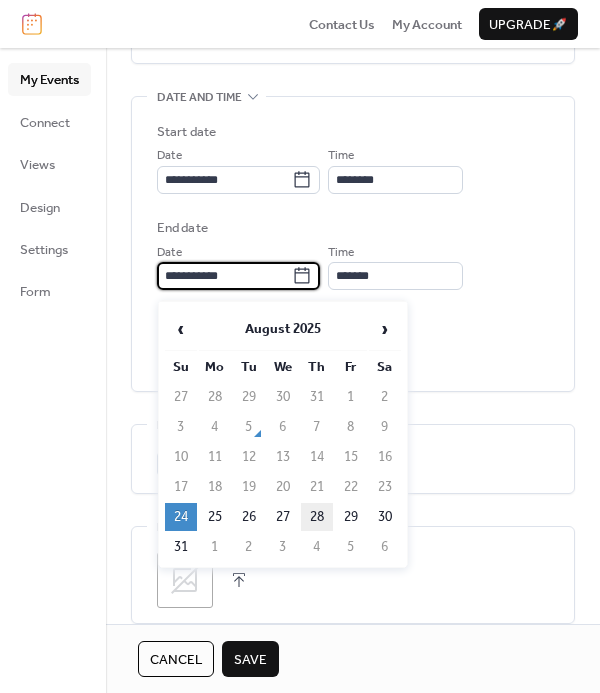 click on "28" at bounding box center (317, 517) 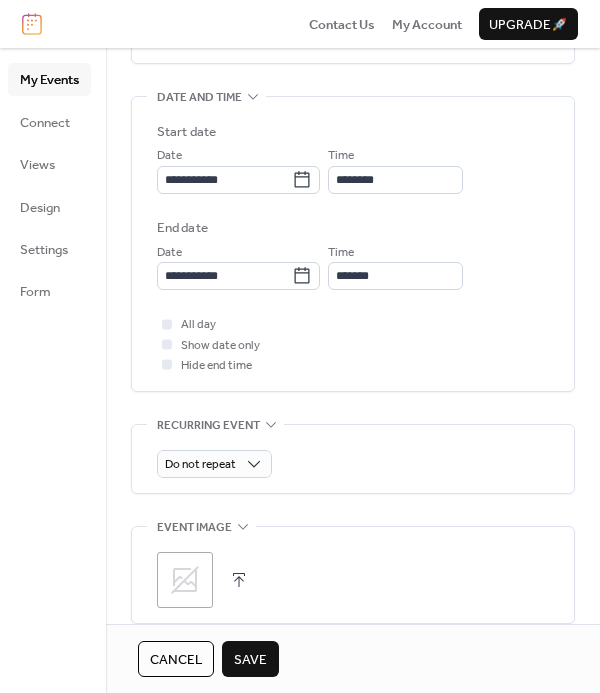 click on "**********" at bounding box center [353, 210] 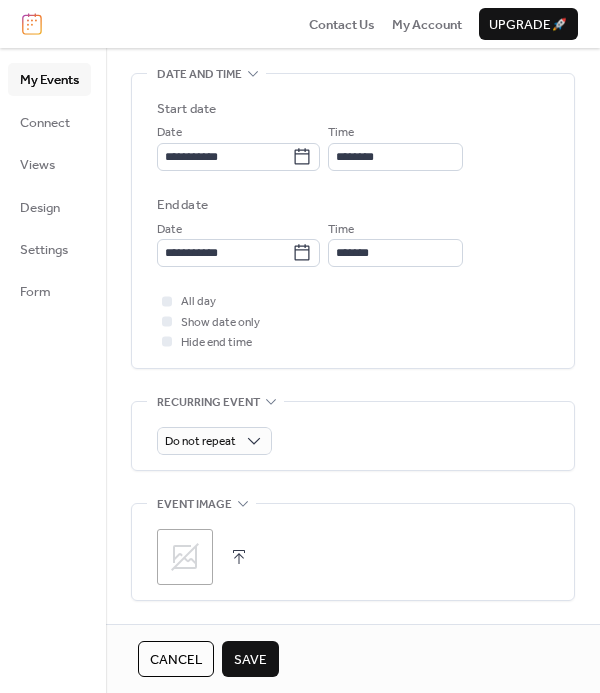 scroll, scrollTop: 610, scrollLeft: 0, axis: vertical 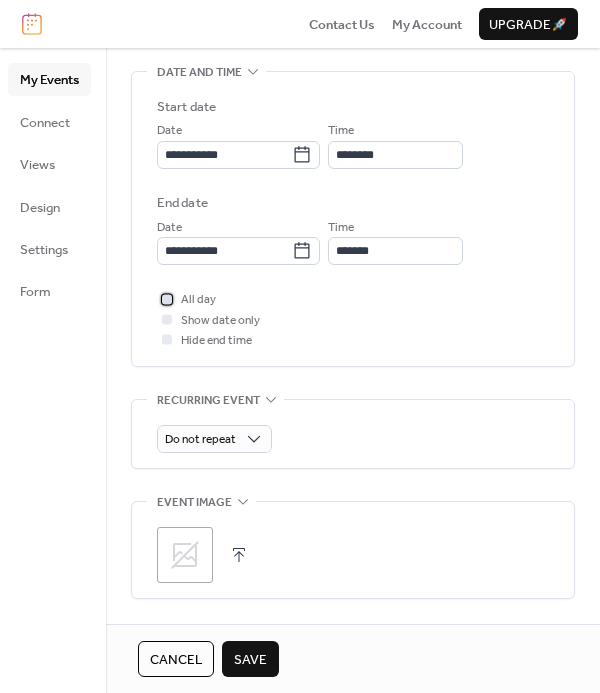 click on "All day" at bounding box center [198, 300] 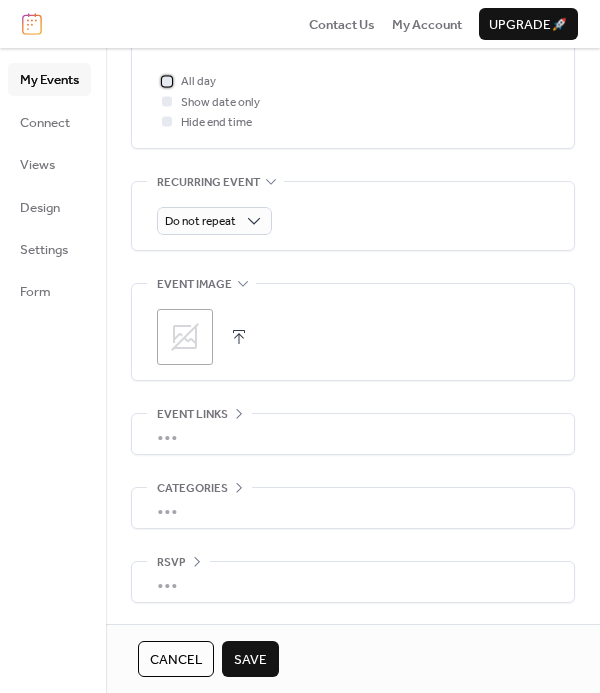 scroll, scrollTop: 831, scrollLeft: 0, axis: vertical 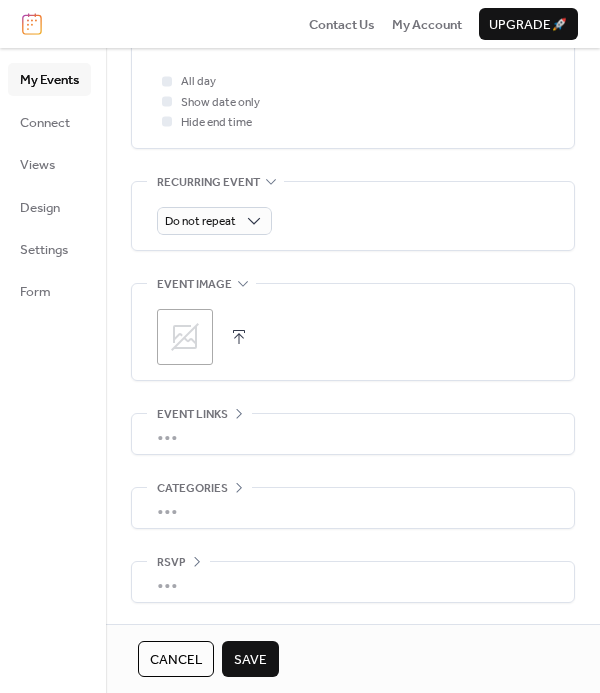 click on "Save" at bounding box center (250, 660) 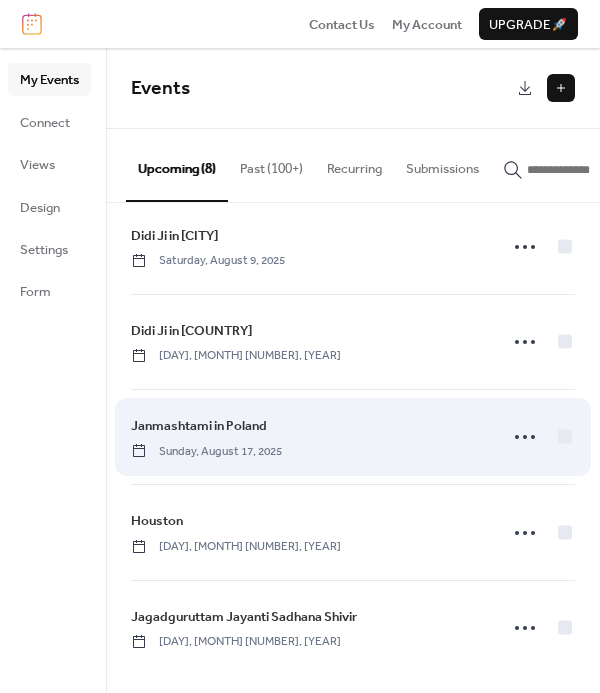 scroll, scrollTop: 307, scrollLeft: 0, axis: vertical 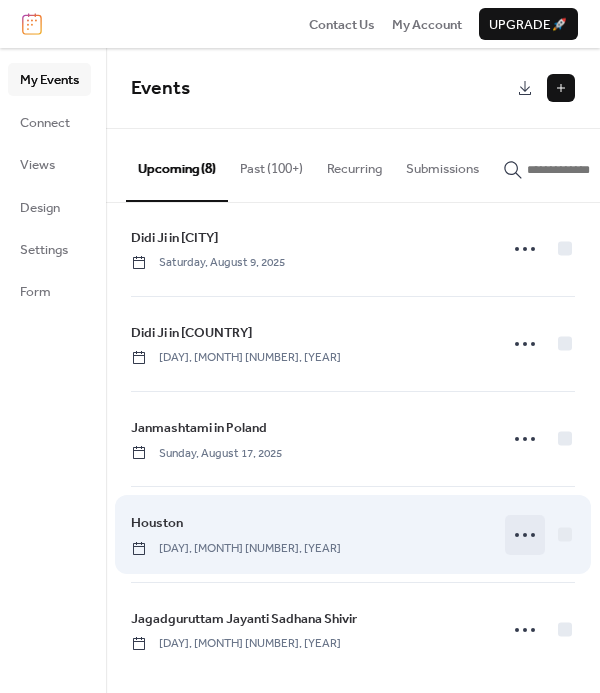click 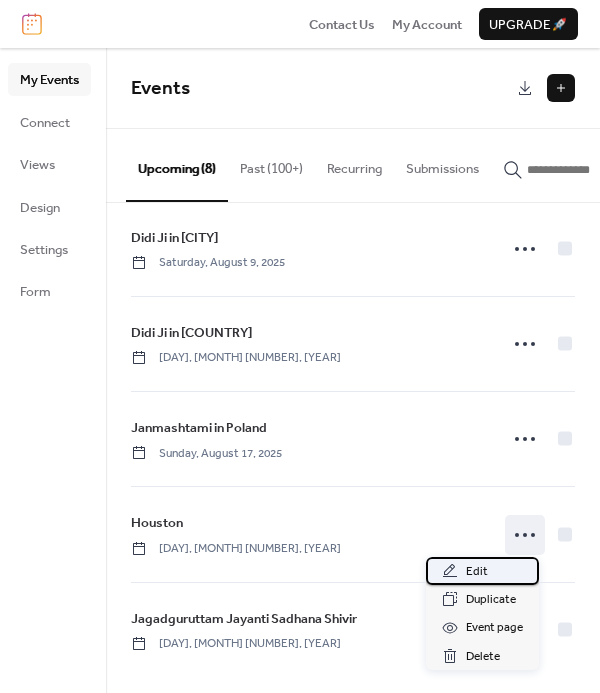click on "Edit" at bounding box center [482, 571] 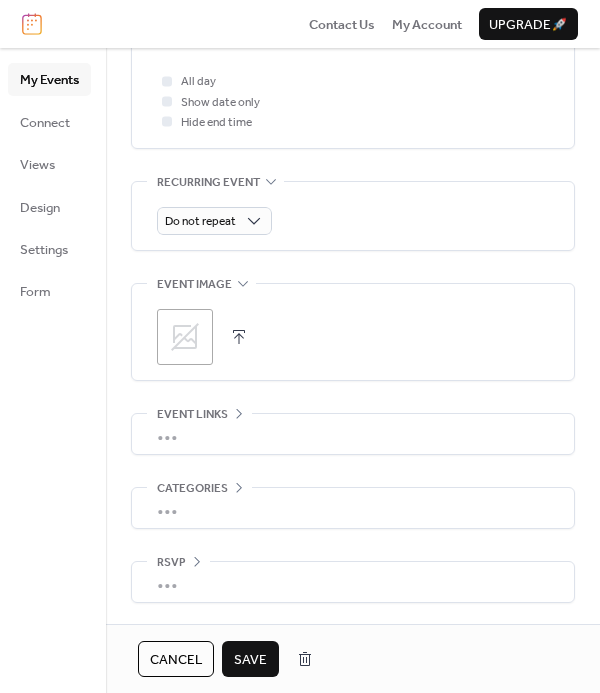 scroll, scrollTop: 831, scrollLeft: 0, axis: vertical 